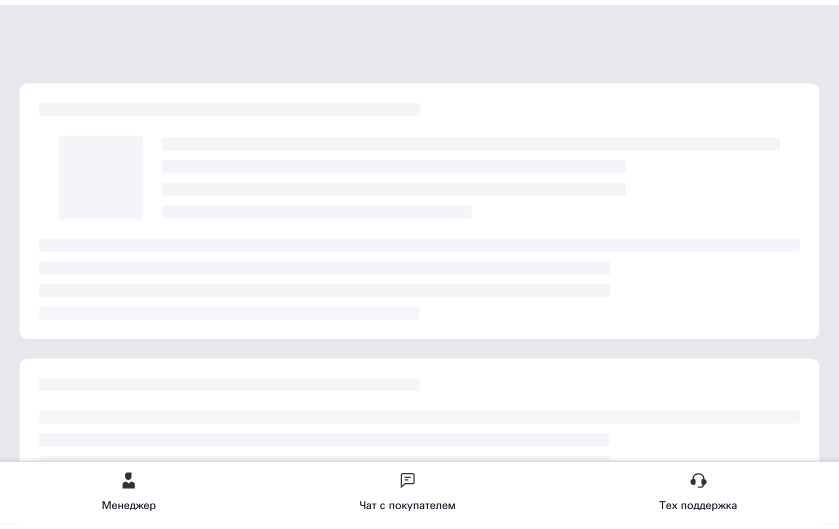scroll, scrollTop: 0, scrollLeft: 0, axis: both 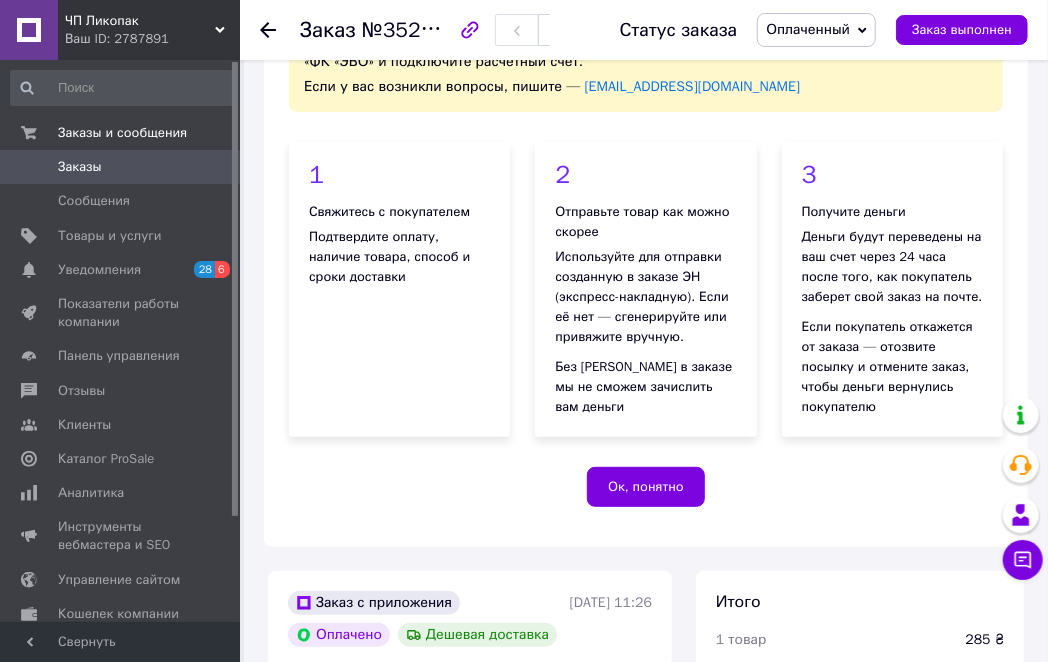 drag, startPoint x: 842, startPoint y: 10, endPoint x: 390, endPoint y: 393, distance: 592.4466 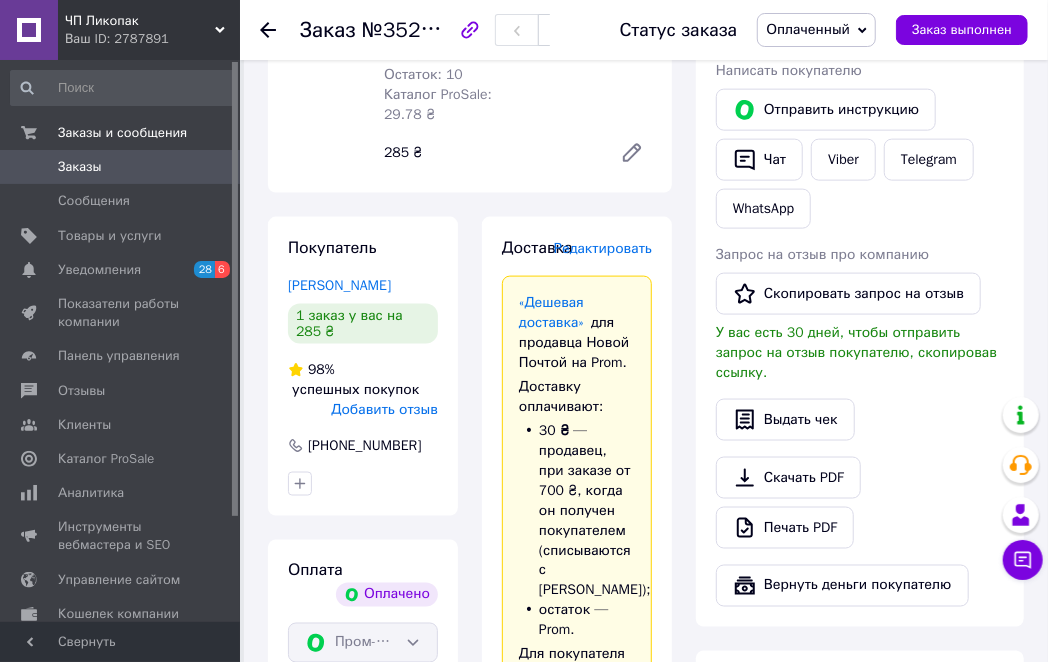 scroll, scrollTop: 874, scrollLeft: 0, axis: vertical 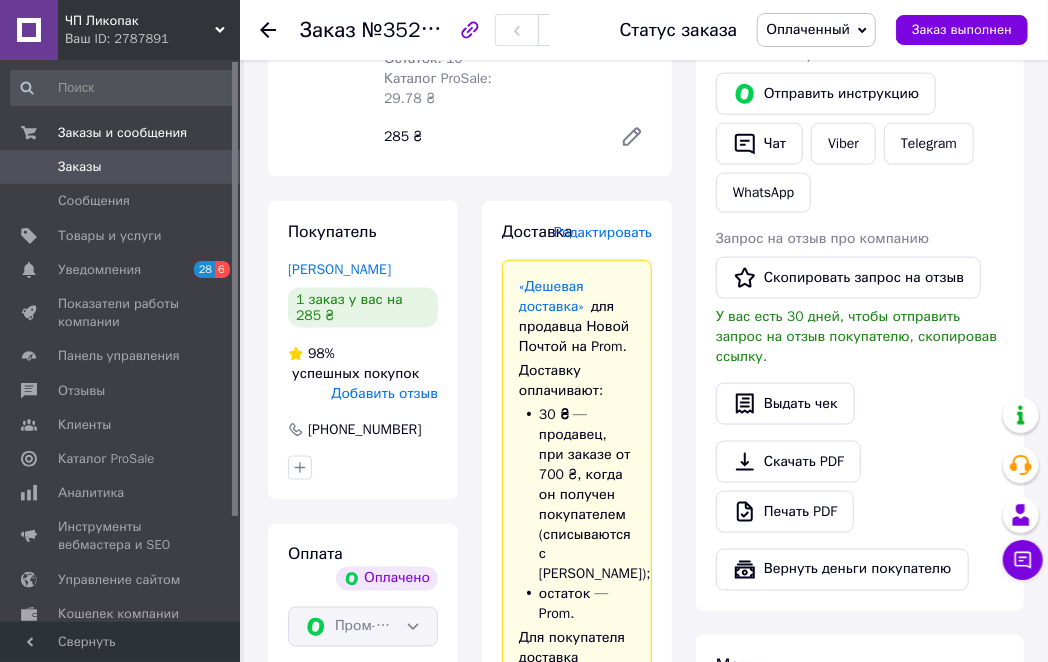 click on "Редактировать" at bounding box center (603, 232) 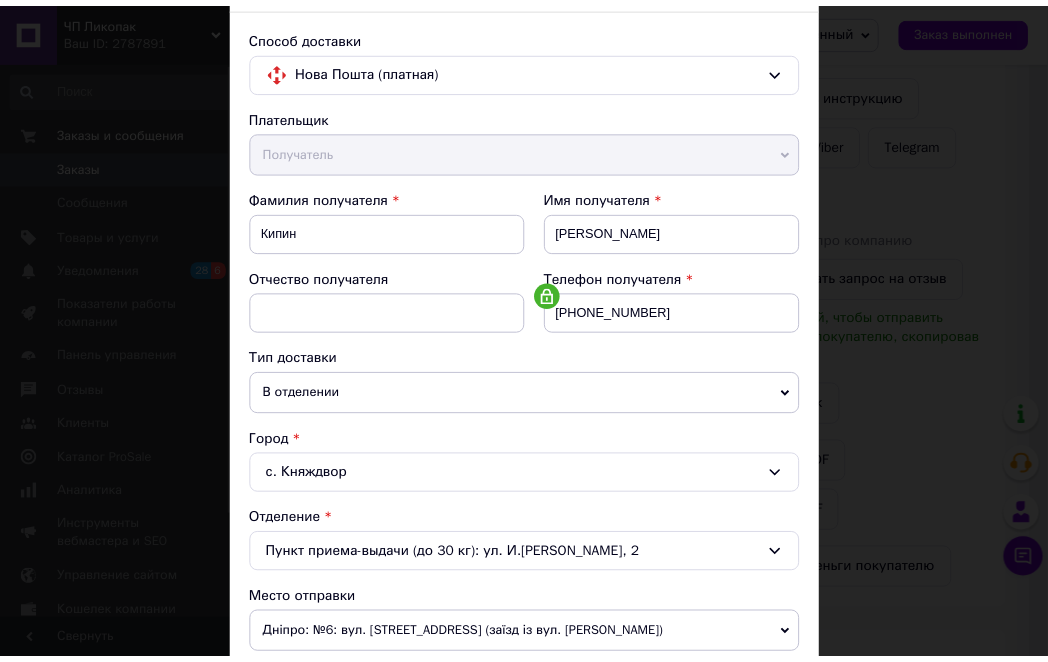 scroll, scrollTop: 0, scrollLeft: 0, axis: both 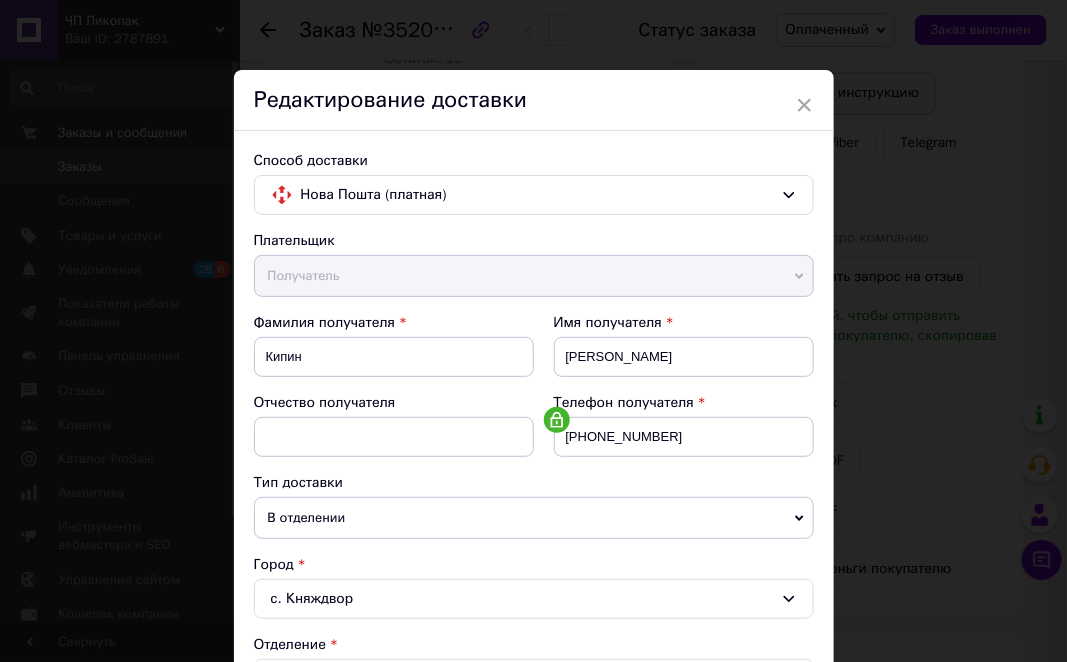 drag, startPoint x: 803, startPoint y: 112, endPoint x: 792, endPoint y: 112, distance: 11 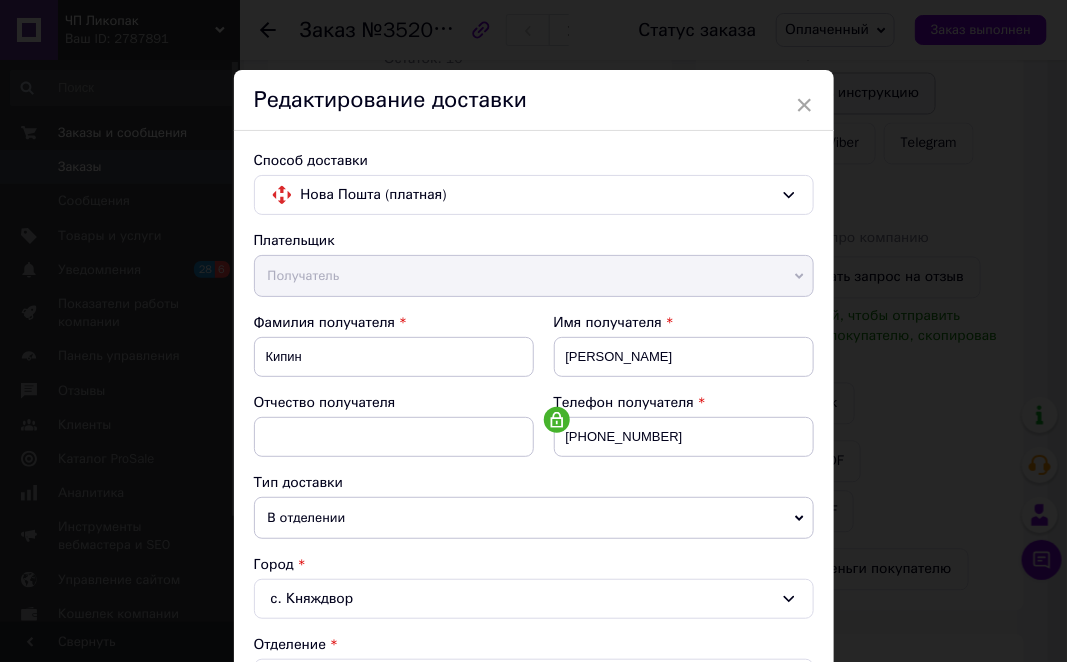 click on "×" at bounding box center [805, 105] 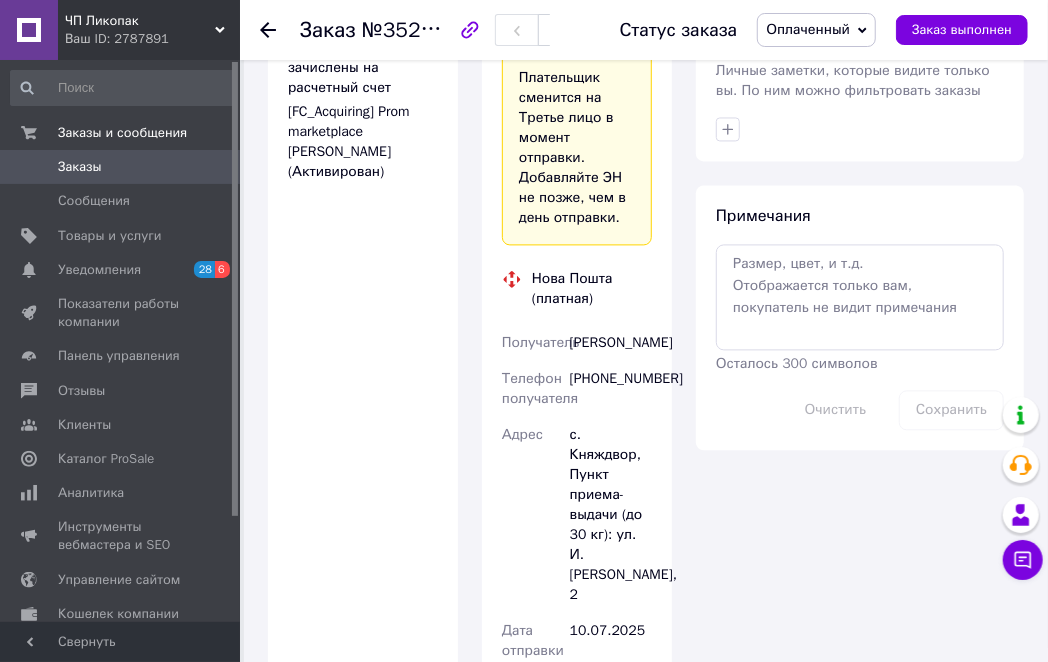 scroll, scrollTop: 2140, scrollLeft: 0, axis: vertical 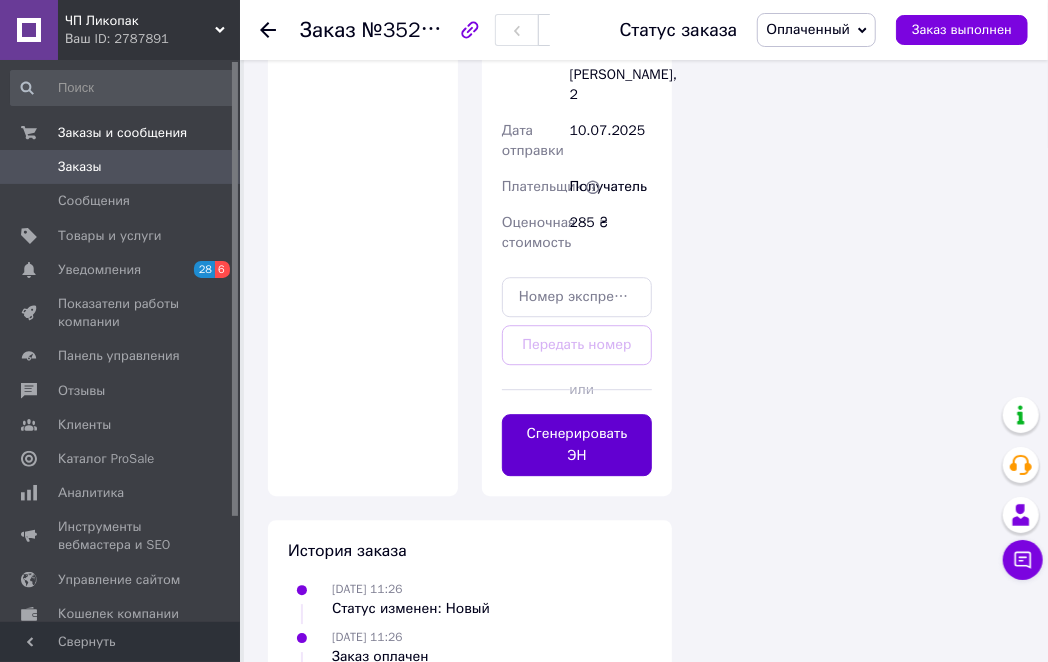 click on "Сгенерировать ЭН" at bounding box center (577, 445) 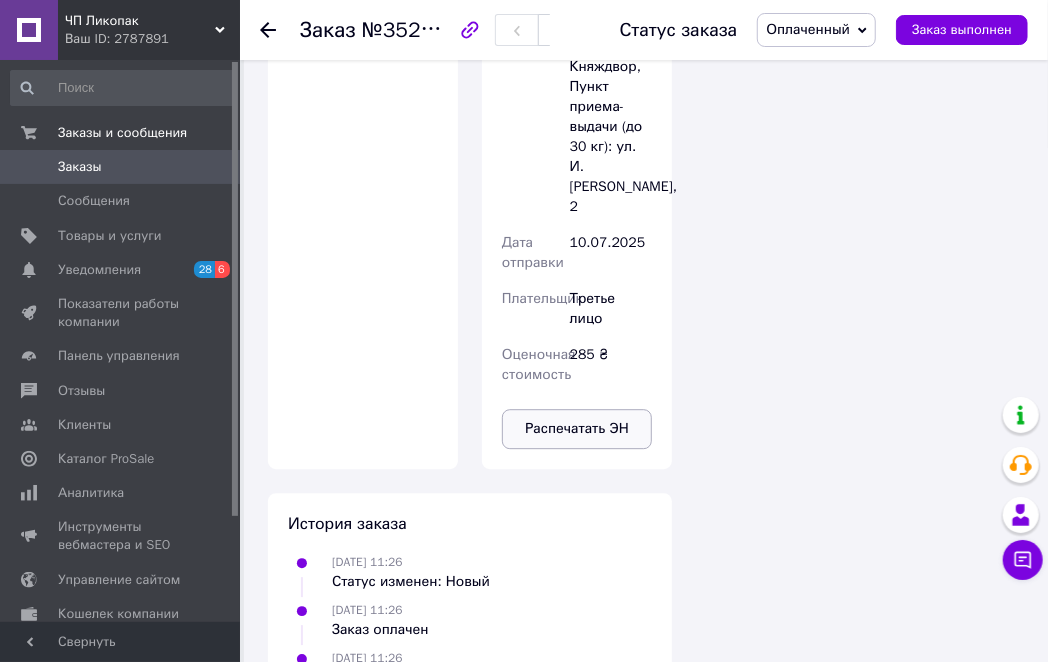 click on "Распечатать ЭН" at bounding box center (577, 429) 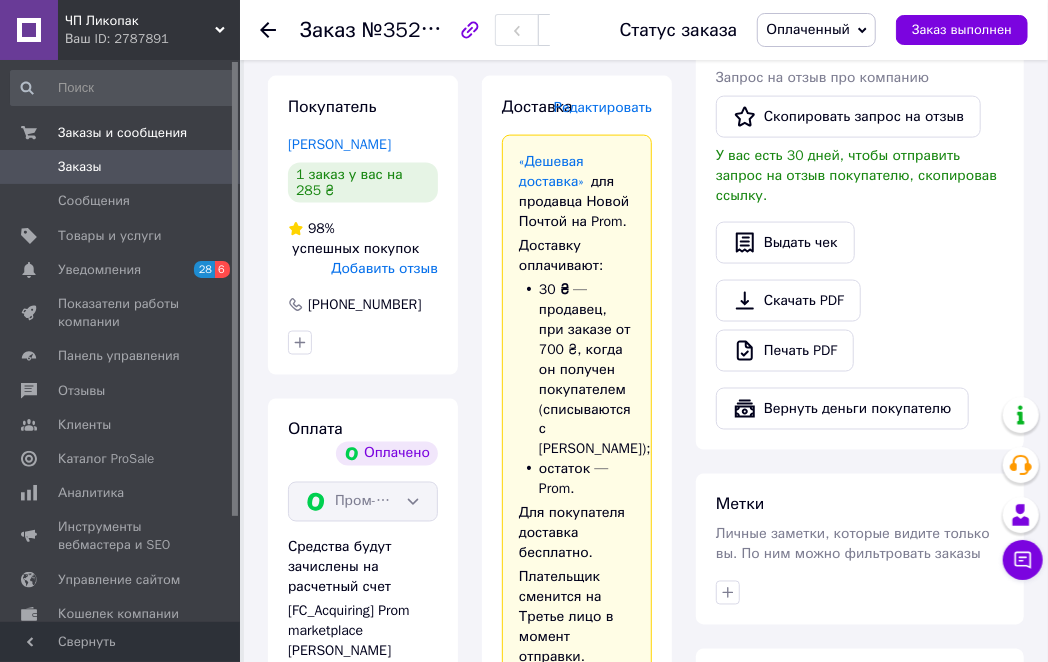 scroll, scrollTop: 1890, scrollLeft: 0, axis: vertical 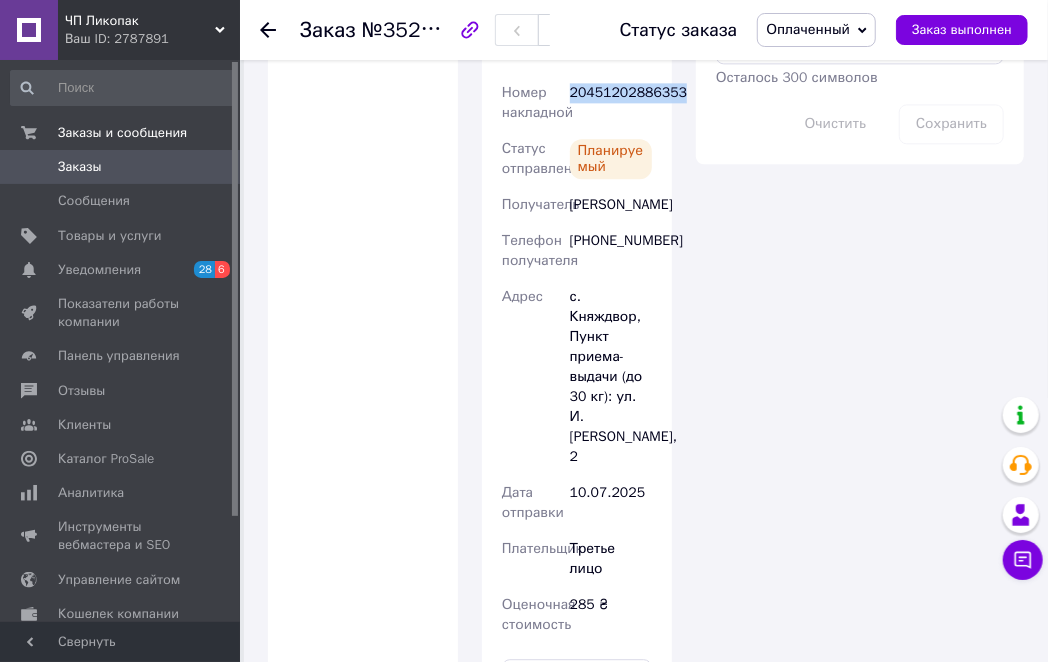drag, startPoint x: 571, startPoint y: 103, endPoint x: 680, endPoint y: 107, distance: 109.07337 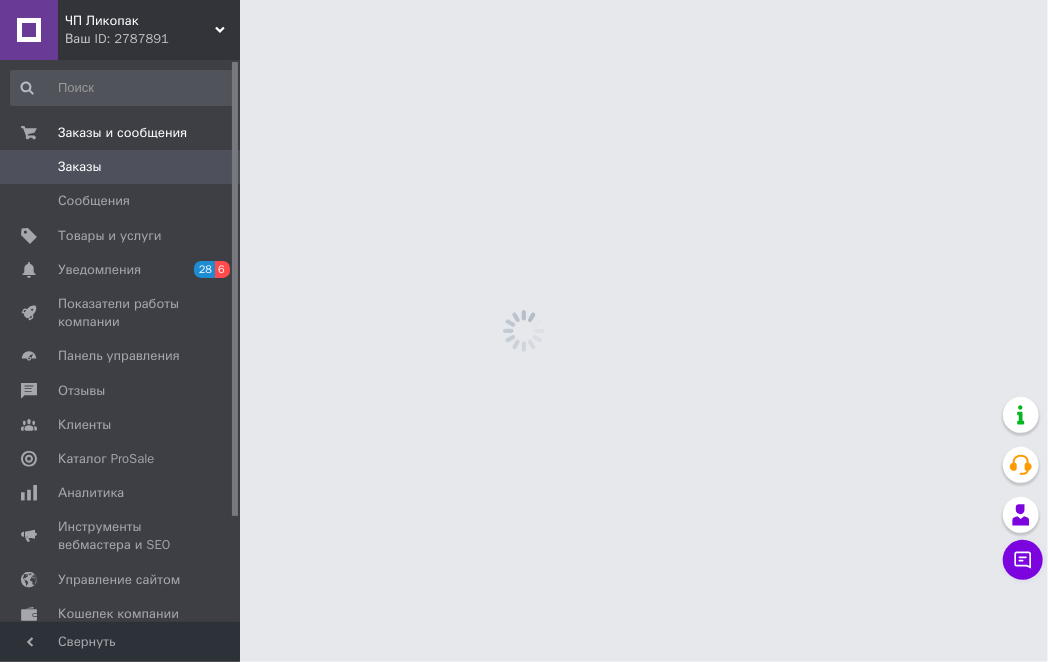 scroll, scrollTop: 0, scrollLeft: 0, axis: both 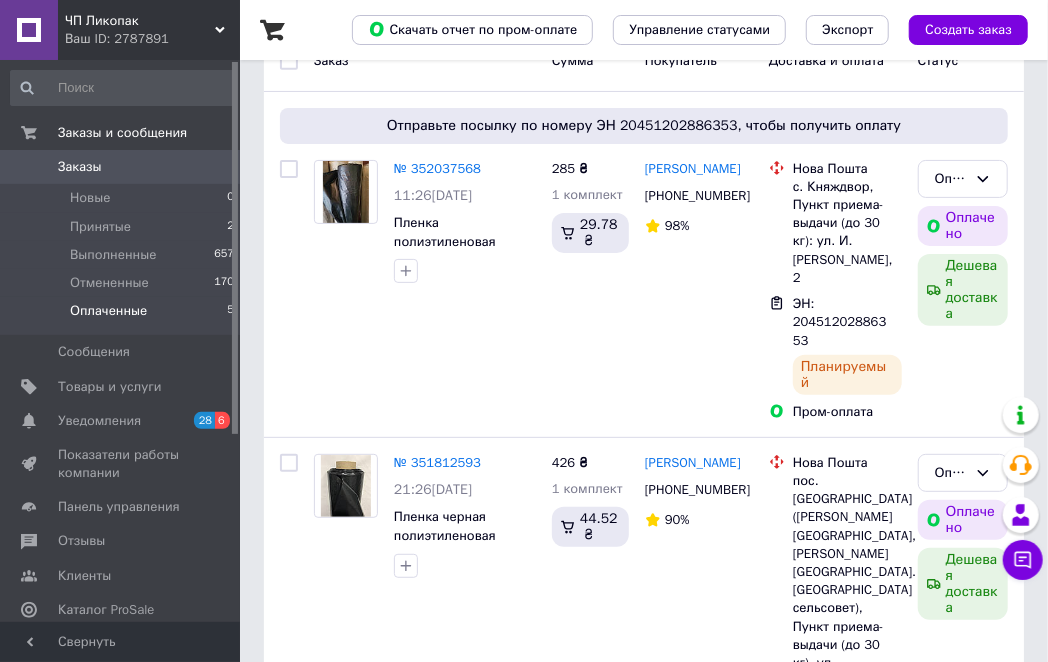 click on "Оплаченные" at bounding box center (108, 311) 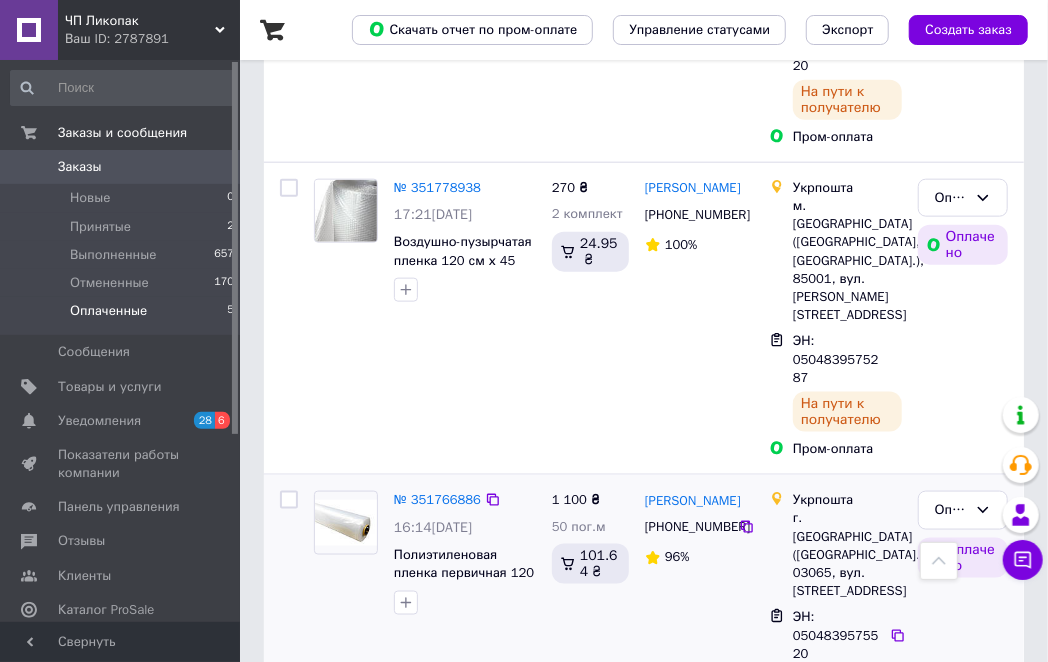 scroll, scrollTop: 750, scrollLeft: 0, axis: vertical 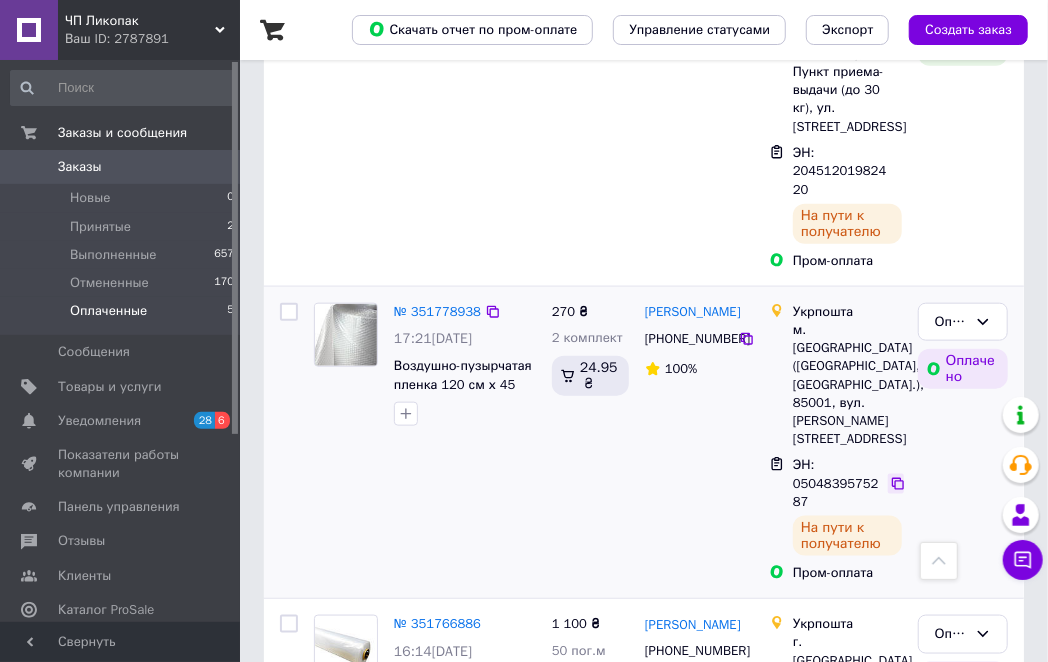 click 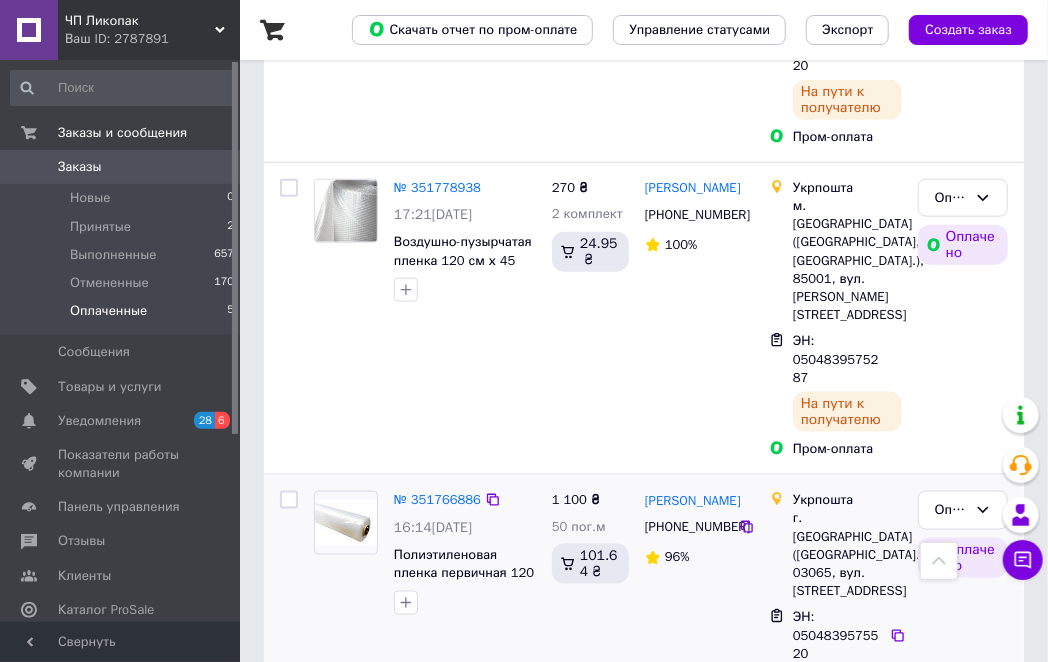 scroll, scrollTop: 999, scrollLeft: 0, axis: vertical 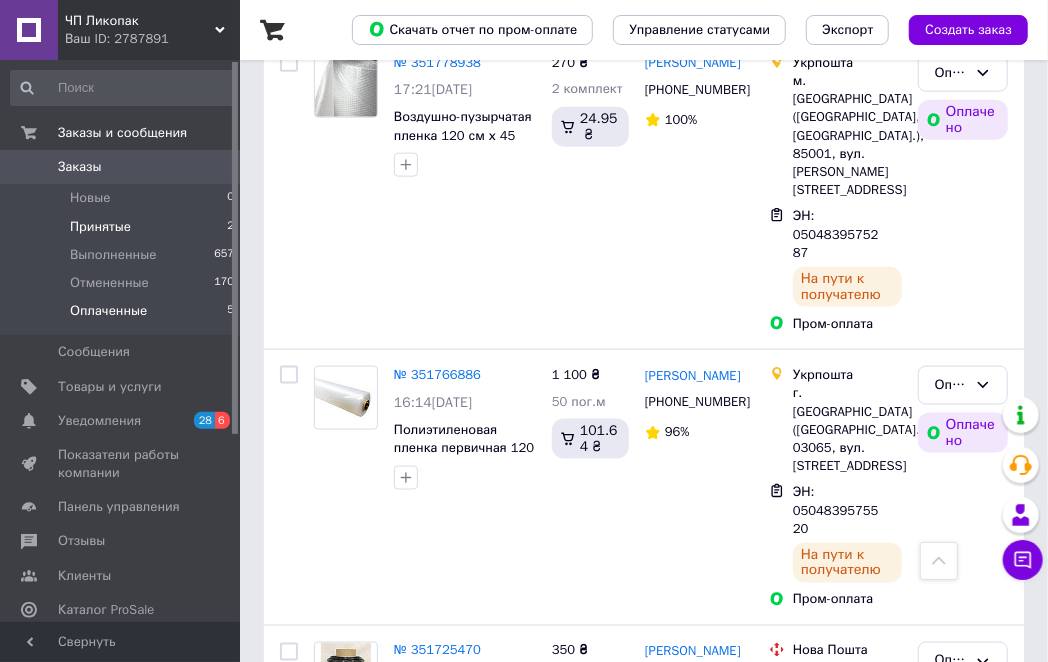 click on "Принятые" at bounding box center [100, 227] 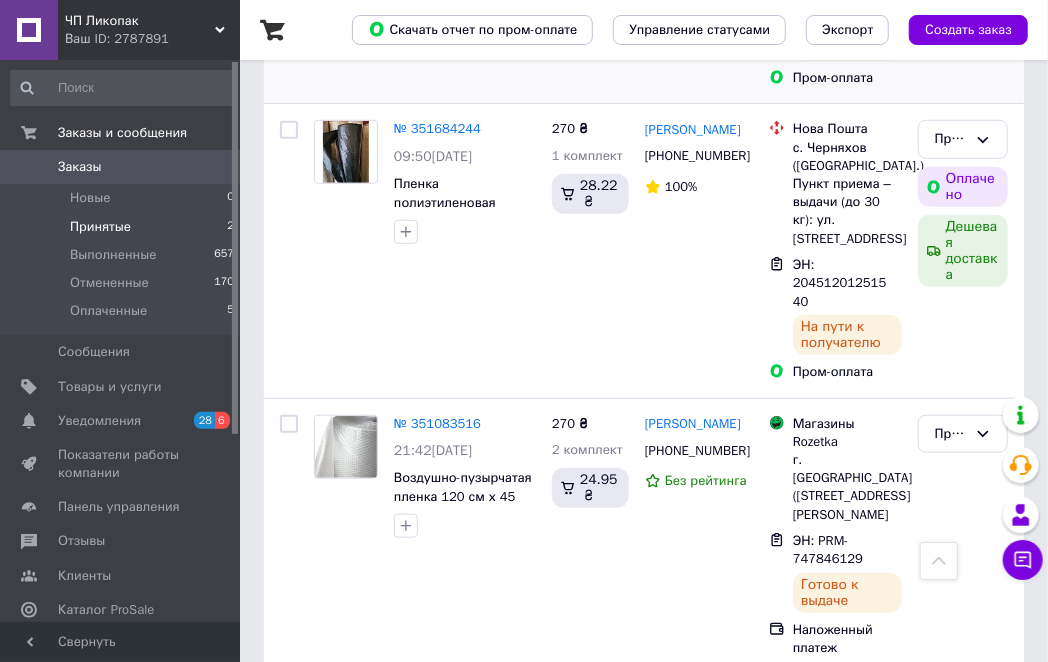 scroll, scrollTop: 154, scrollLeft: 0, axis: vertical 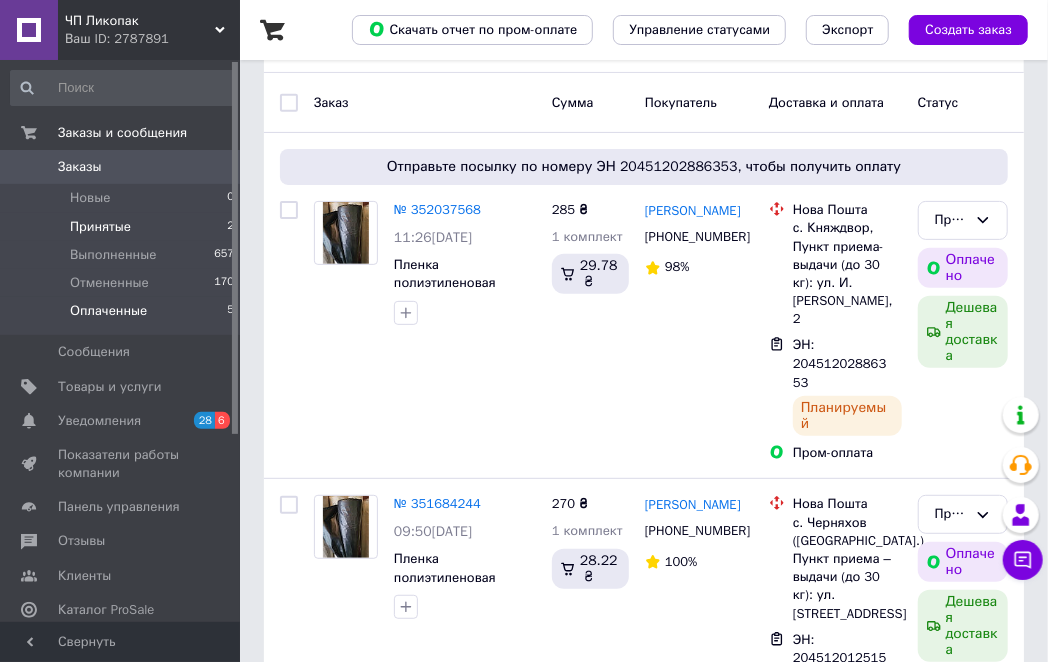 drag, startPoint x: 87, startPoint y: 312, endPoint x: 88, endPoint y: 302, distance: 10.049875 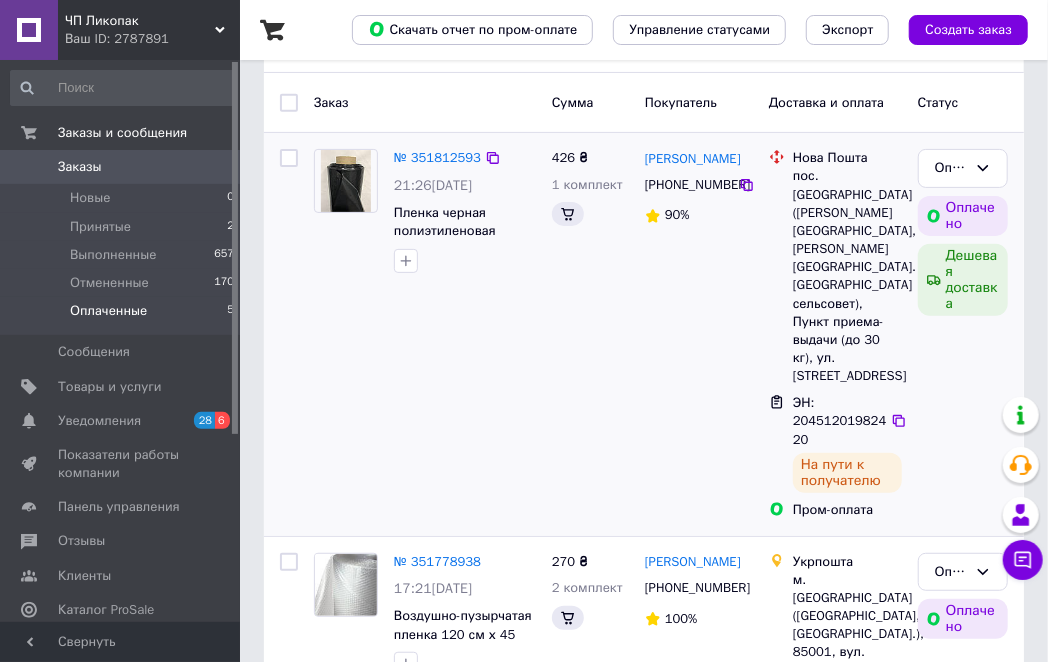 scroll, scrollTop: 0, scrollLeft: 0, axis: both 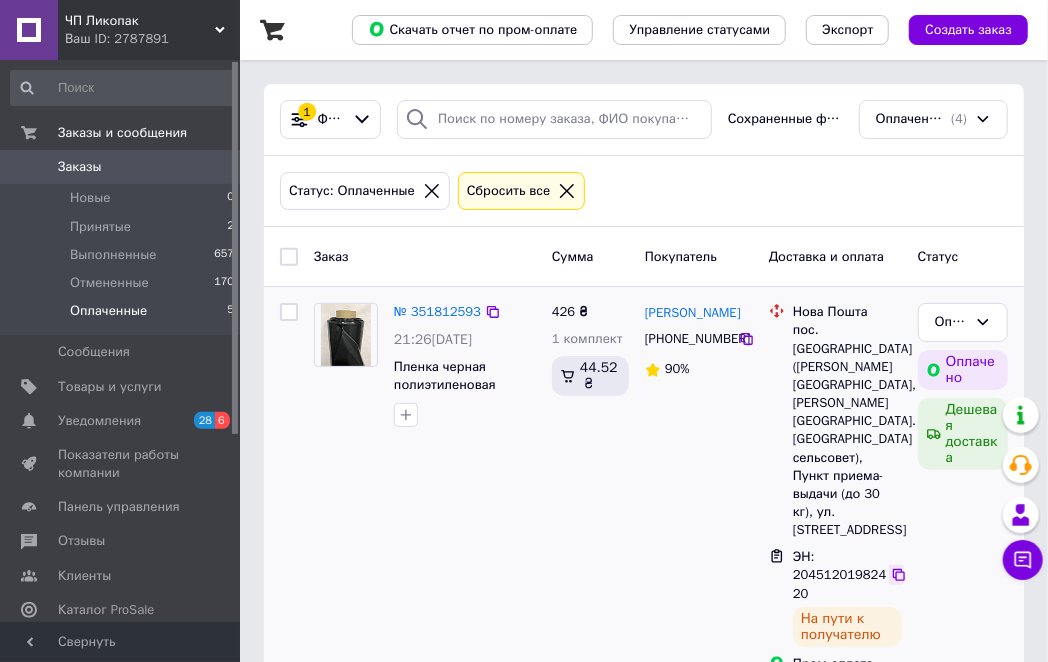 click 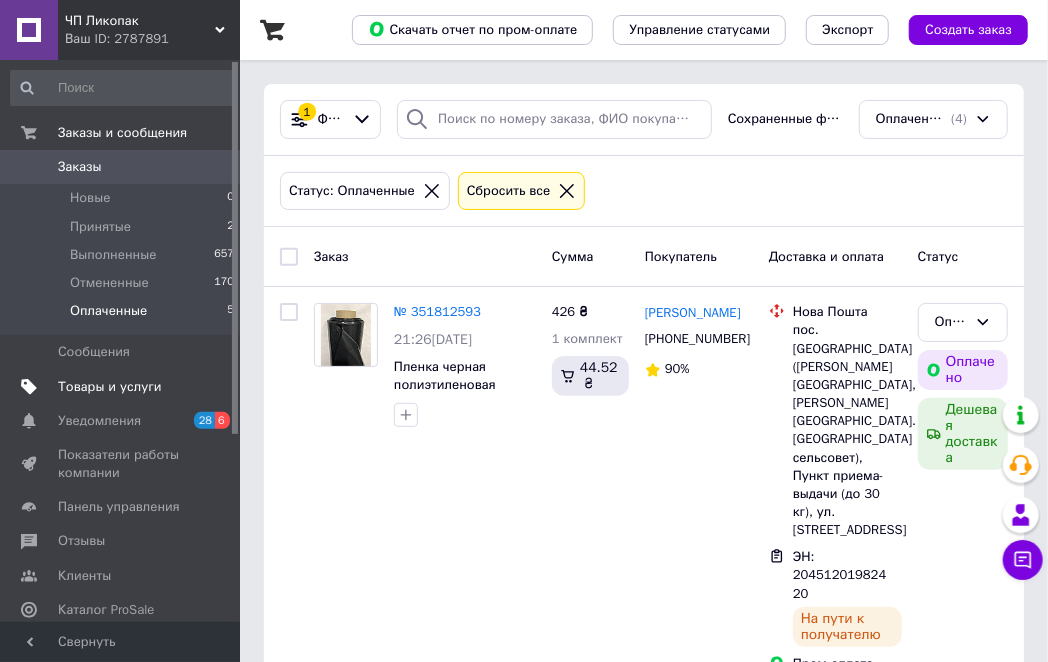 click on "Товары и услуги" at bounding box center (110, 387) 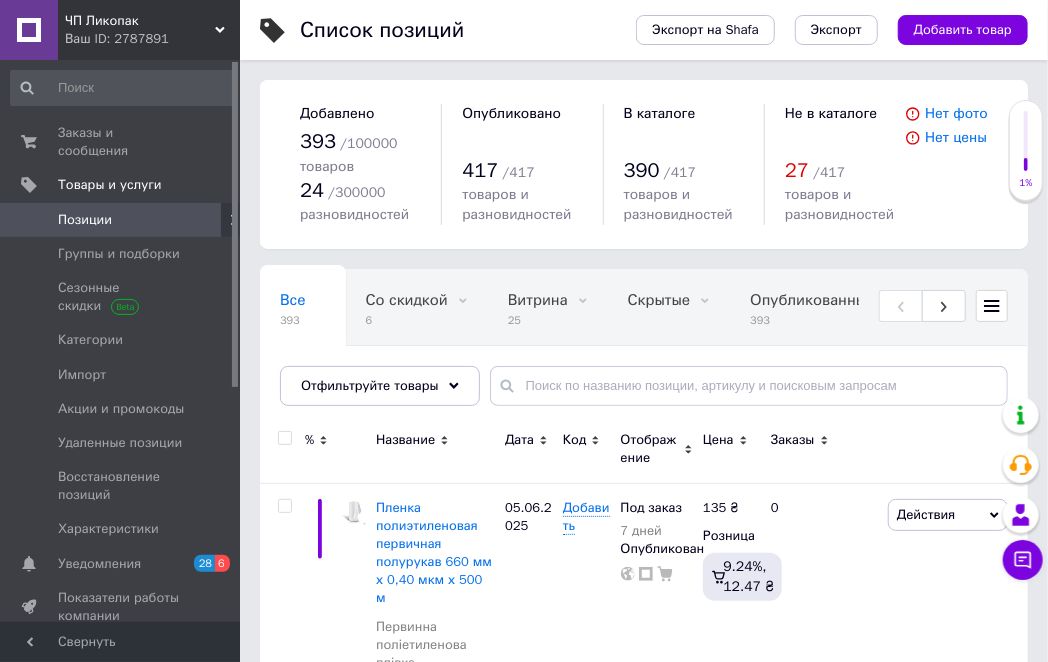 drag, startPoint x: 510, startPoint y: 387, endPoint x: 527, endPoint y: 376, distance: 20.248457 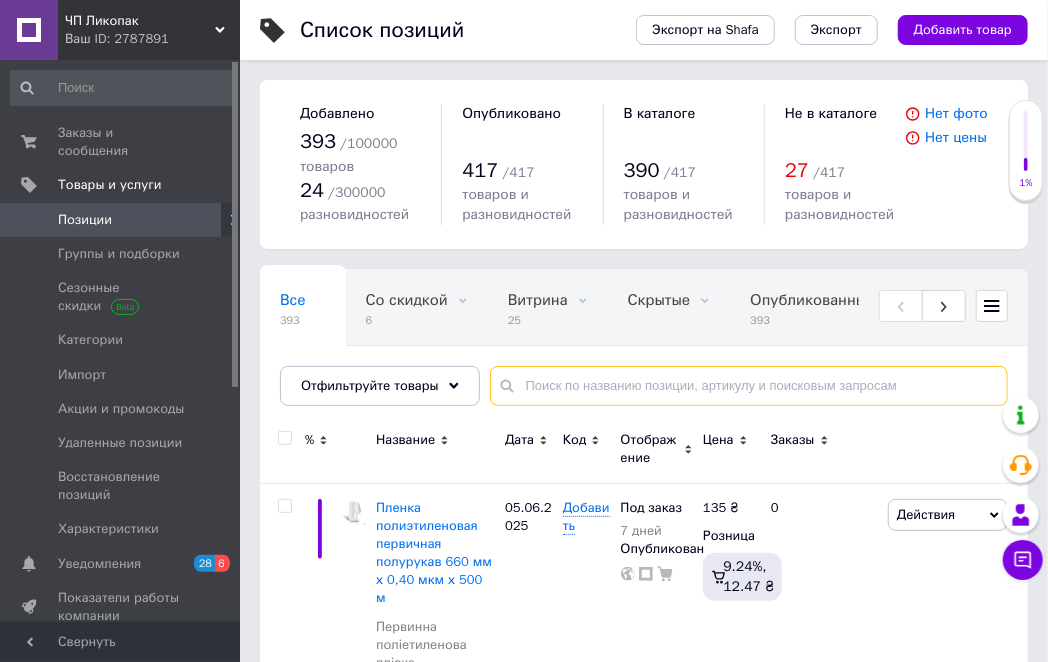 click at bounding box center (749, 386) 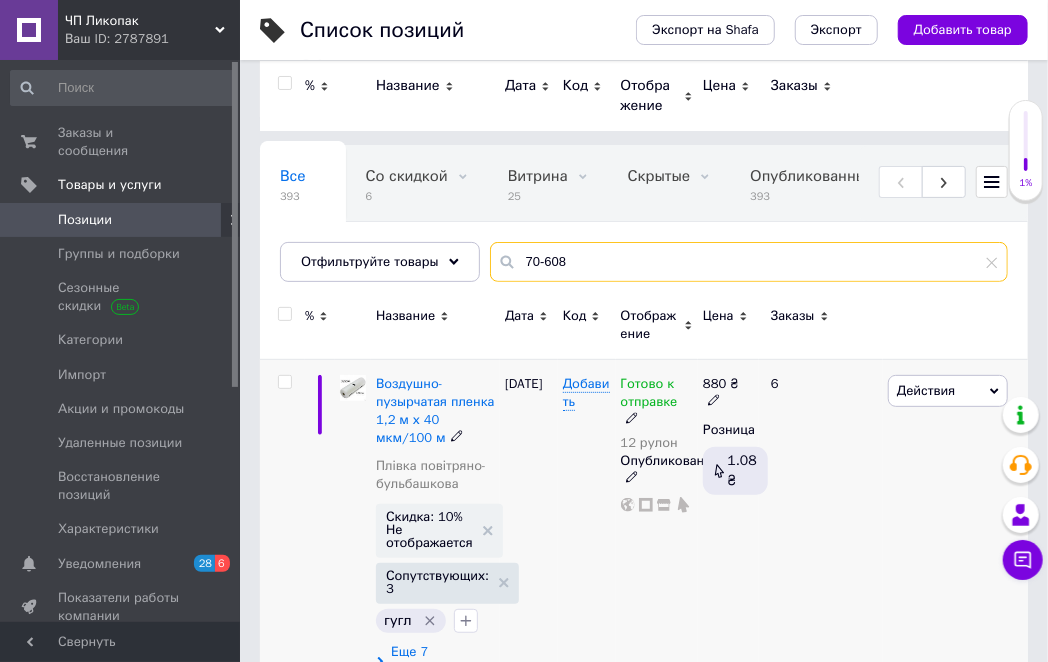 scroll, scrollTop: 0, scrollLeft: 0, axis: both 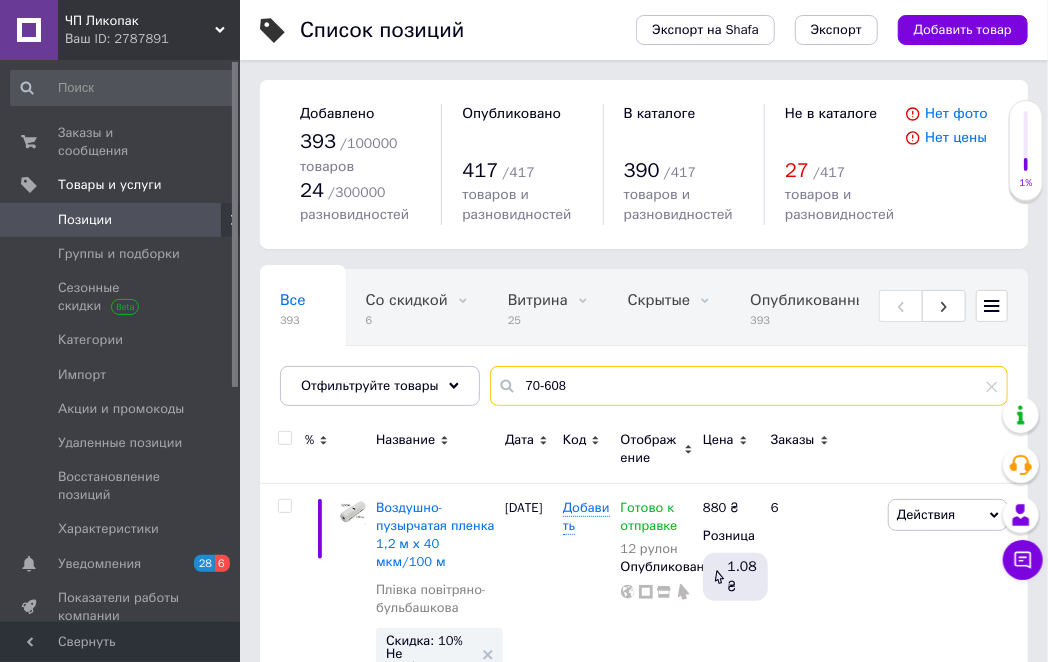 click on "70-608" at bounding box center (749, 386) 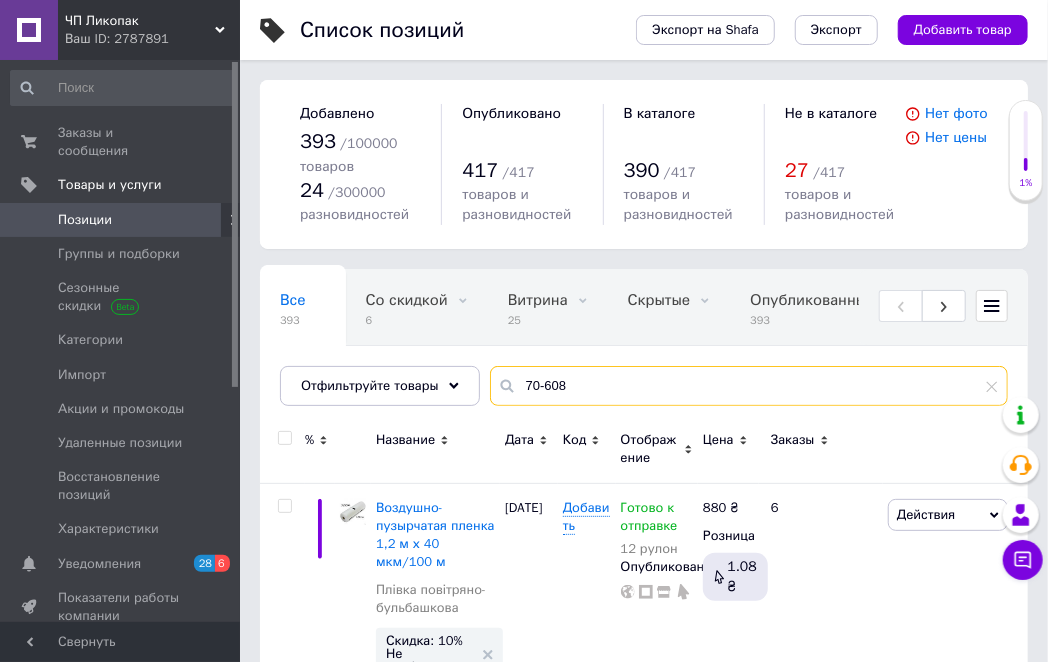 type on "70-608" 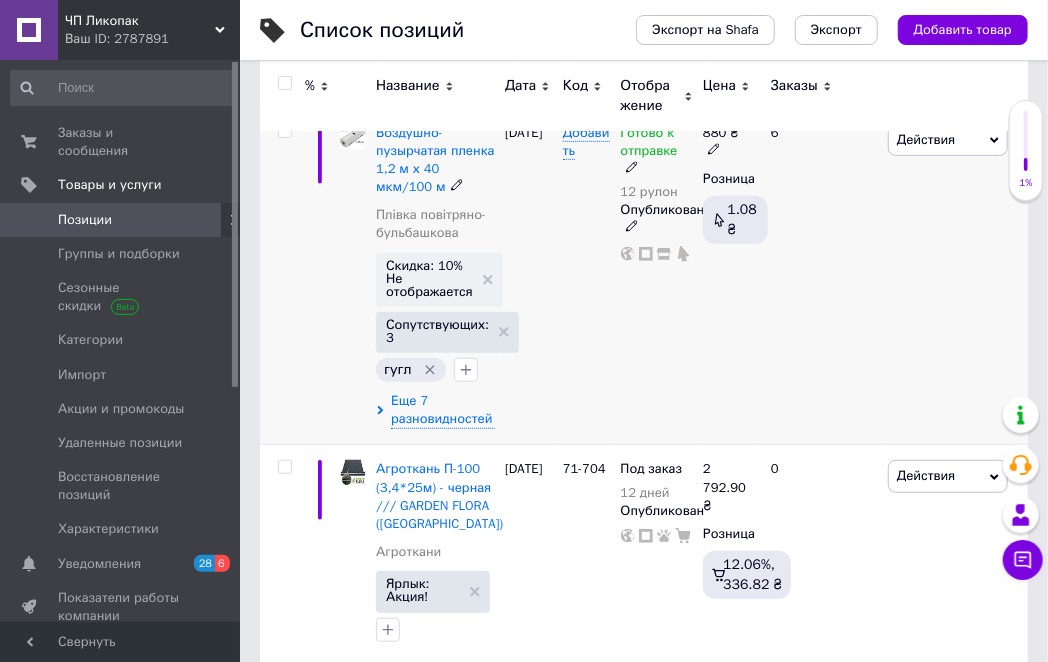 scroll, scrollTop: 124, scrollLeft: 0, axis: vertical 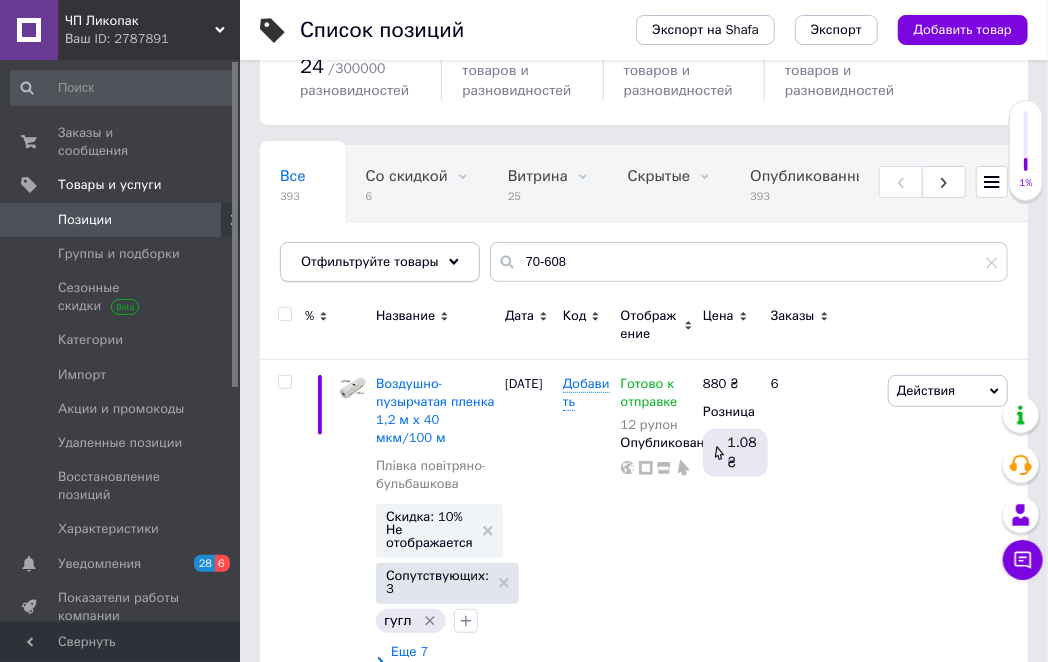 click 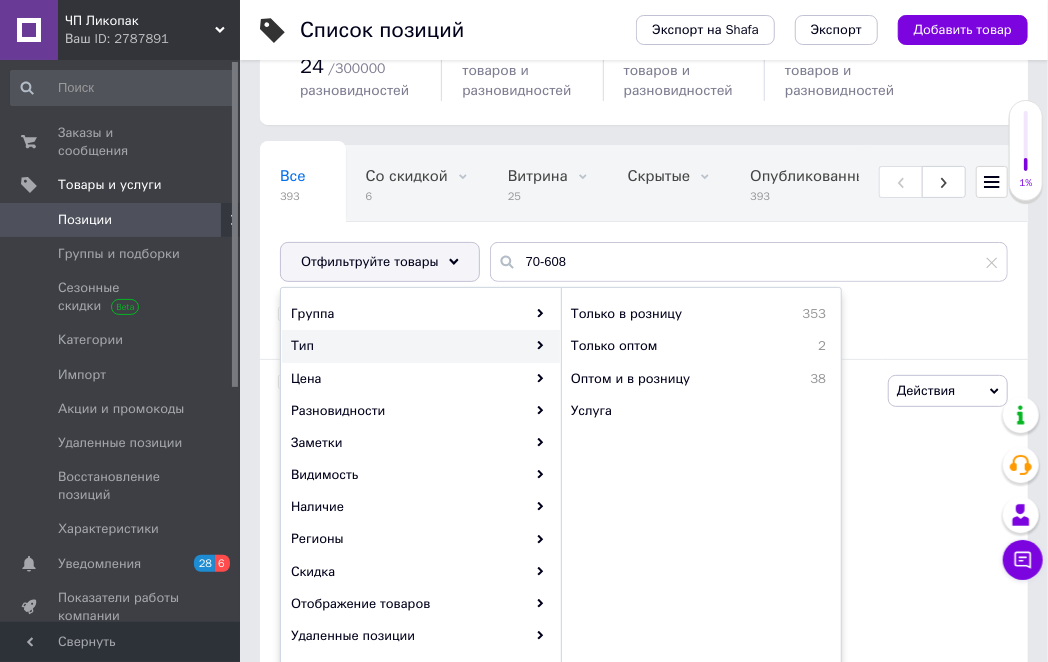click on "Добавлено 393   / 100000   товаров 24   / 300000   разновидностей Опубликовано 417   / 417 товаров и разновидностей В каталоге 390   / 417 товаров и разновидностей Не в каталоге 27   / 417 товаров и разновидностей Нет фото Нет цены" at bounding box center (644, 40) 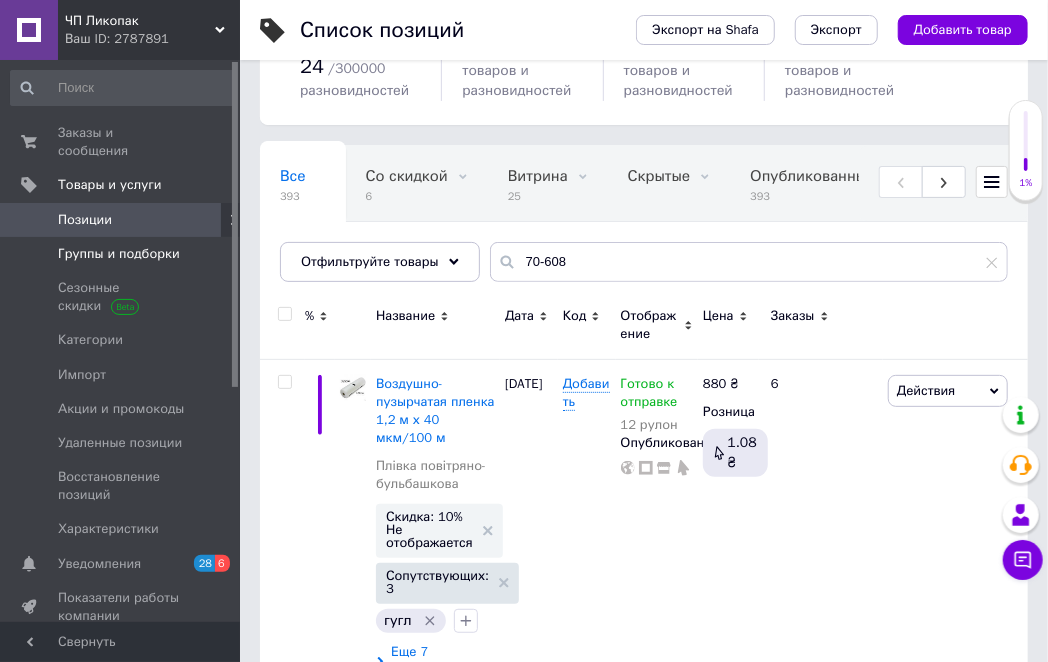 click on "Группы и подборки" at bounding box center [119, 254] 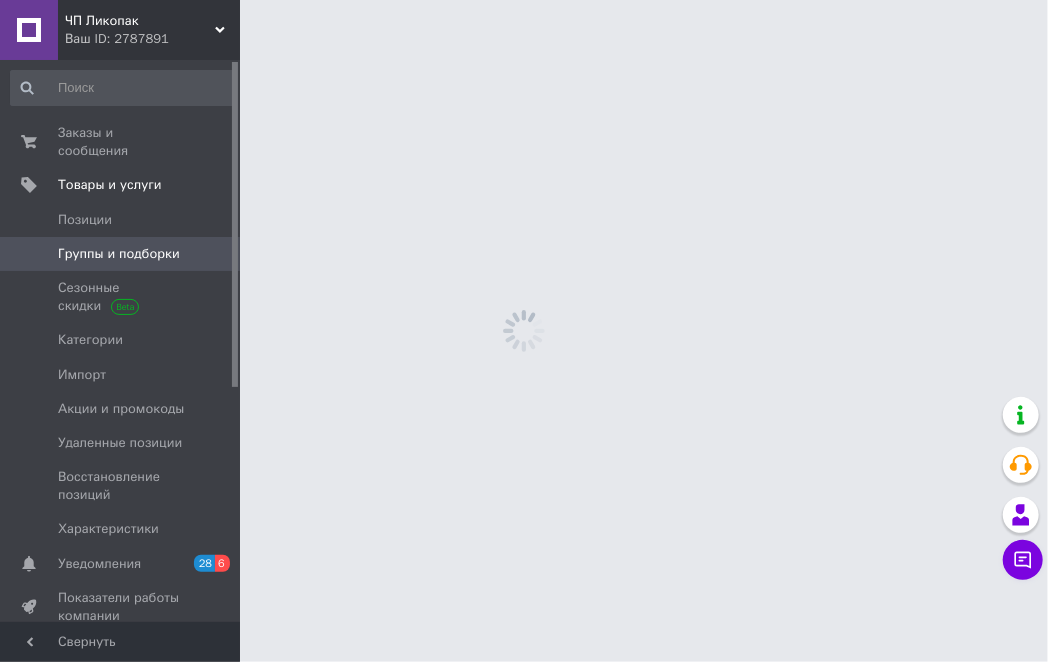 scroll, scrollTop: 0, scrollLeft: 0, axis: both 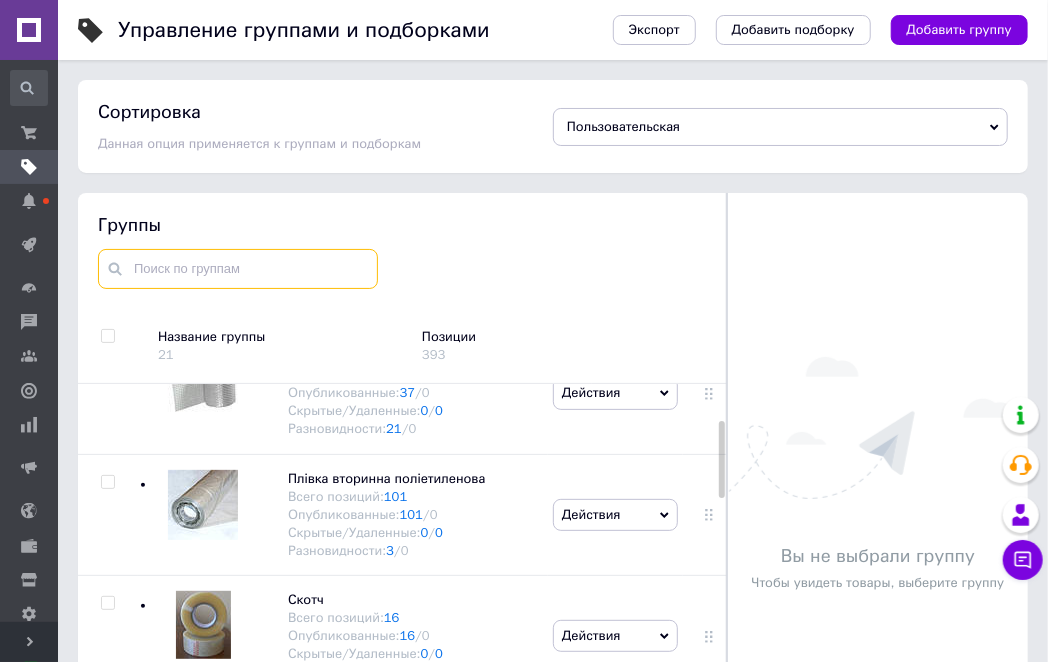 click at bounding box center (238, 269) 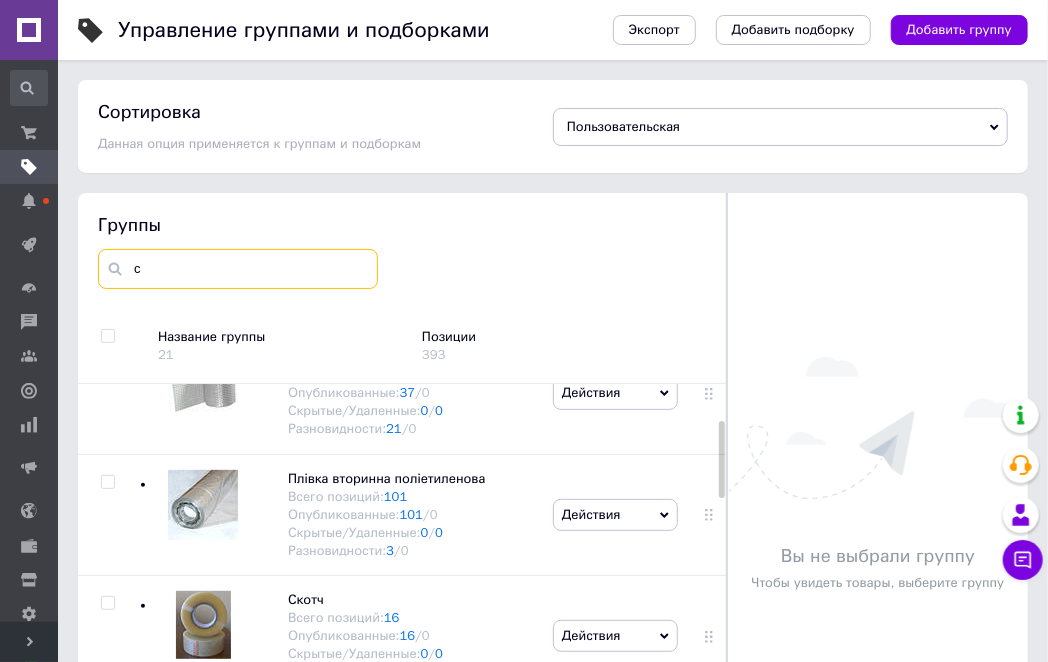 scroll, scrollTop: 0, scrollLeft: 0, axis: both 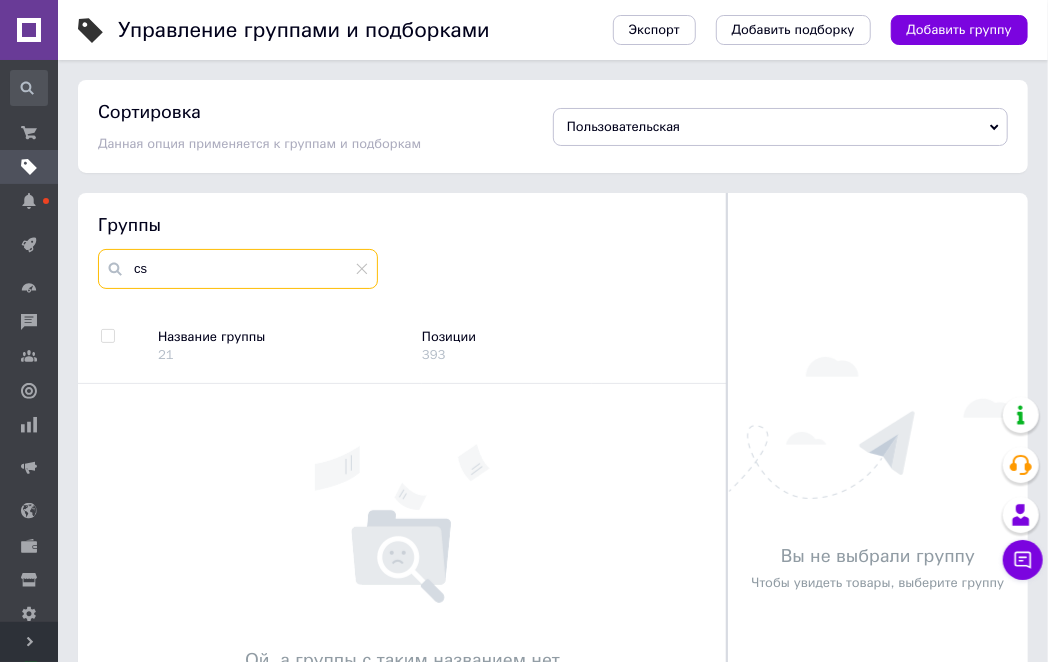 type on "c" 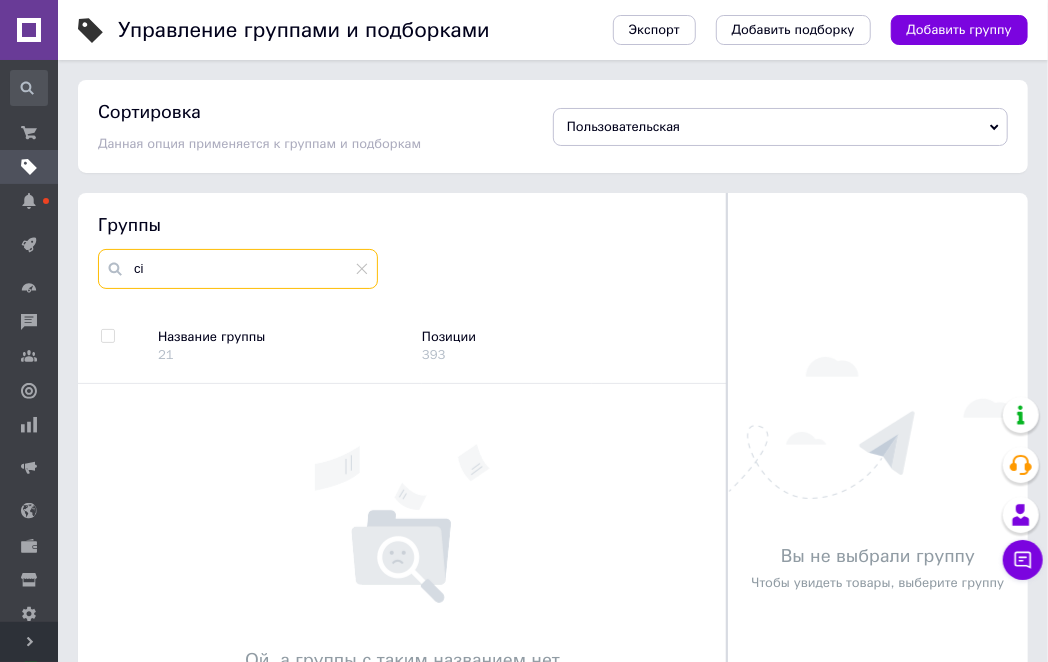 type on "с" 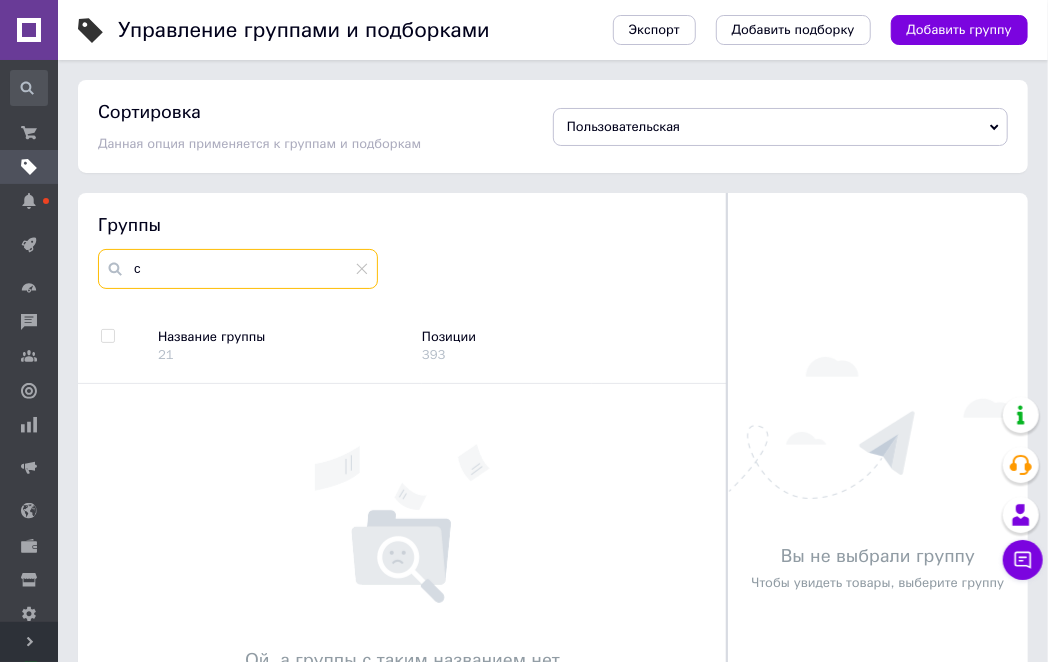 type 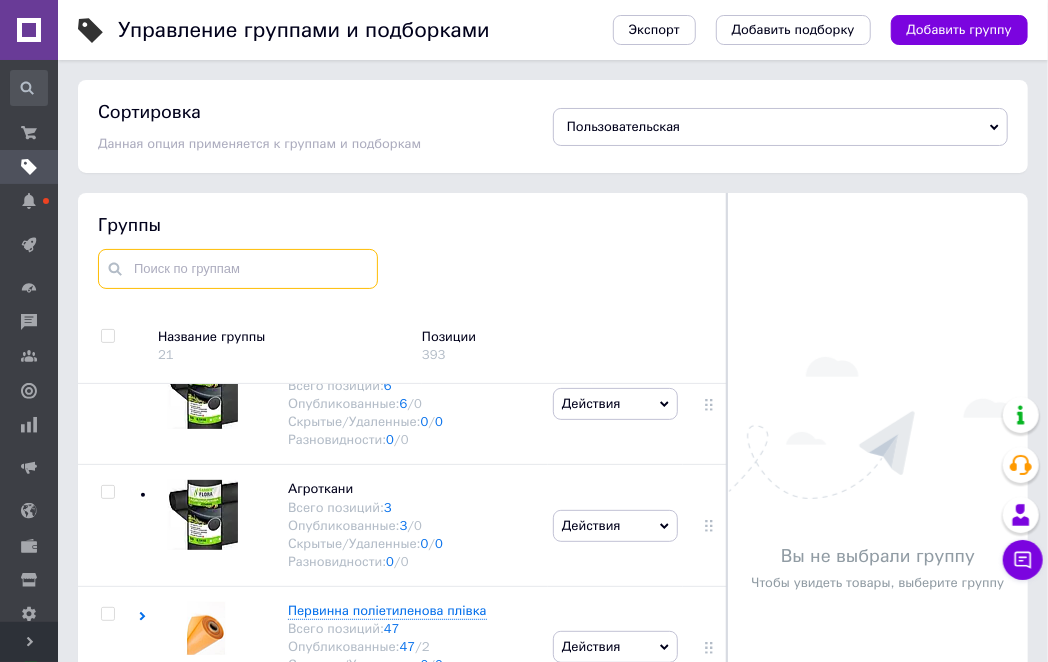 scroll, scrollTop: 1422, scrollLeft: 0, axis: vertical 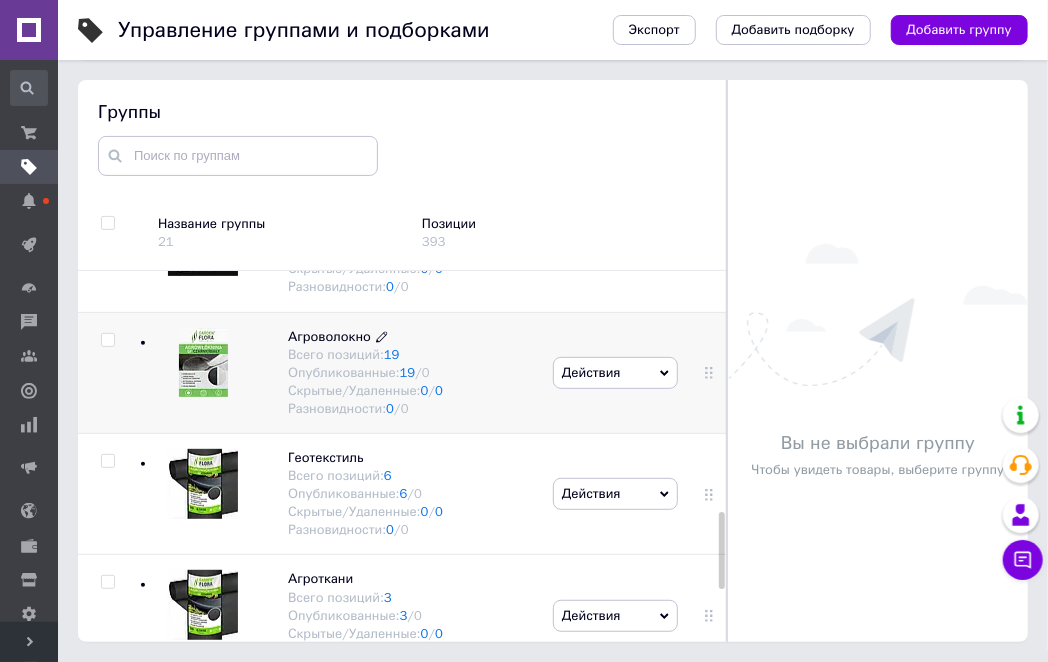 click on "Агроволокно" at bounding box center (329, 336) 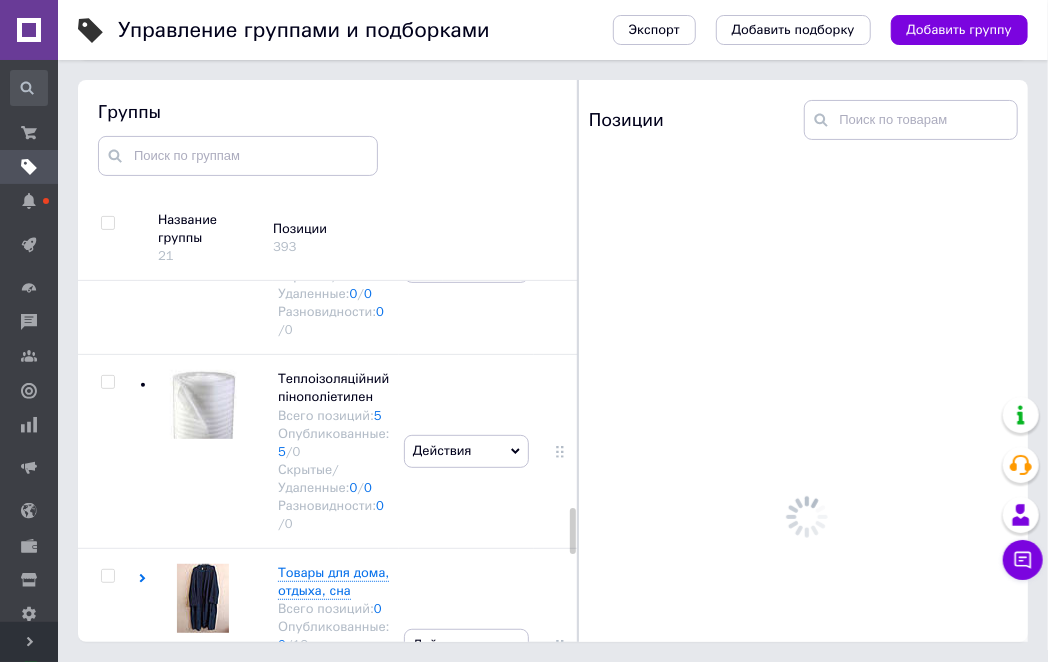 scroll, scrollTop: 1789, scrollLeft: 0, axis: vertical 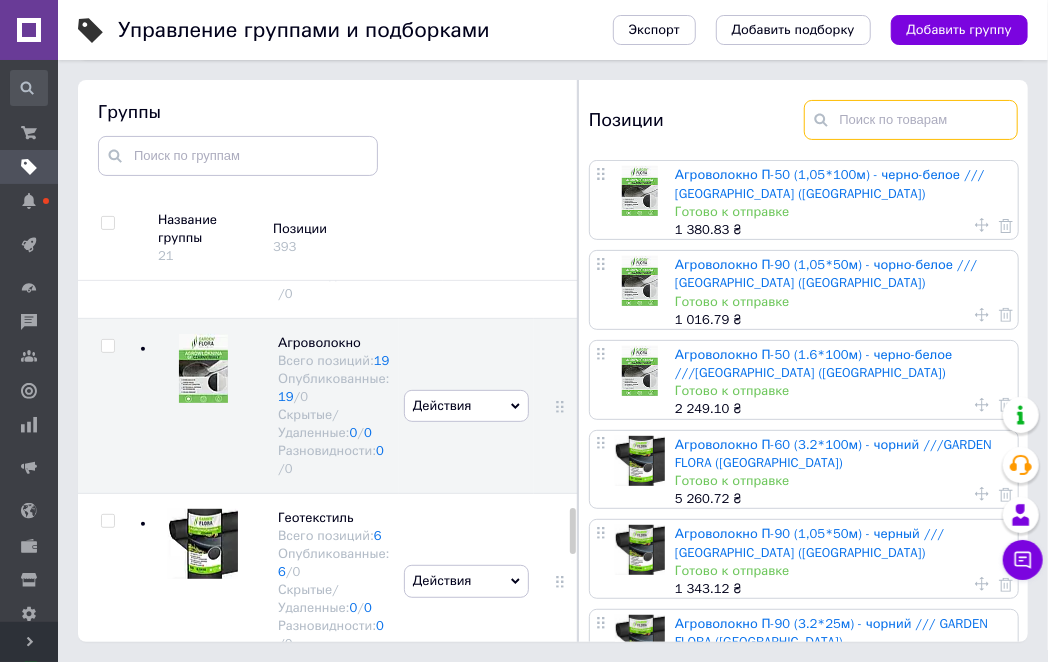 click at bounding box center [911, 120] 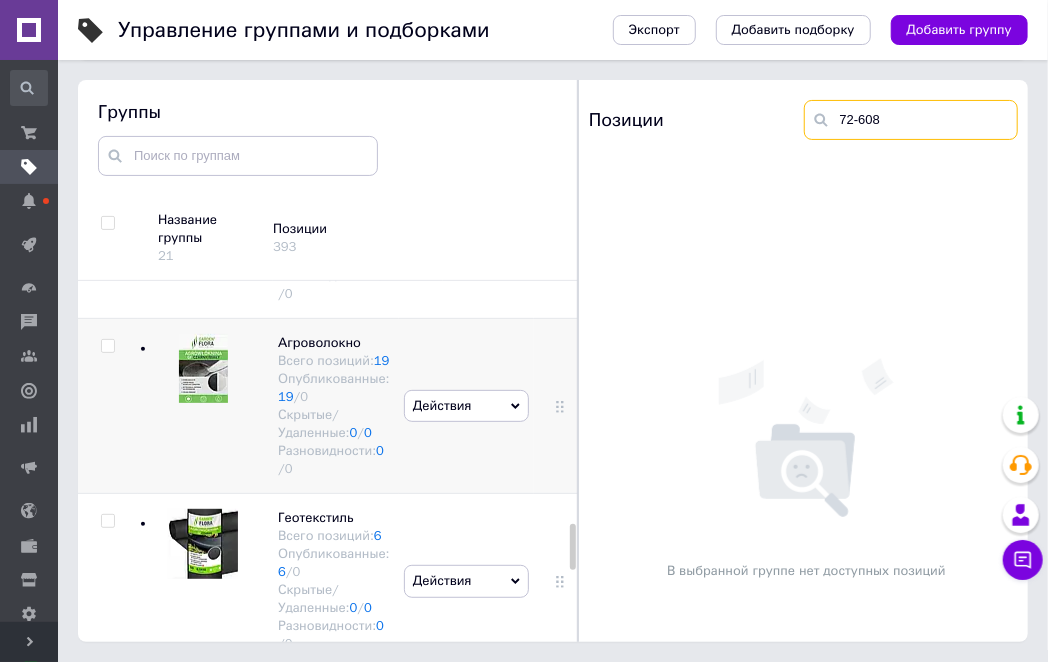 scroll, scrollTop: 1914, scrollLeft: 0, axis: vertical 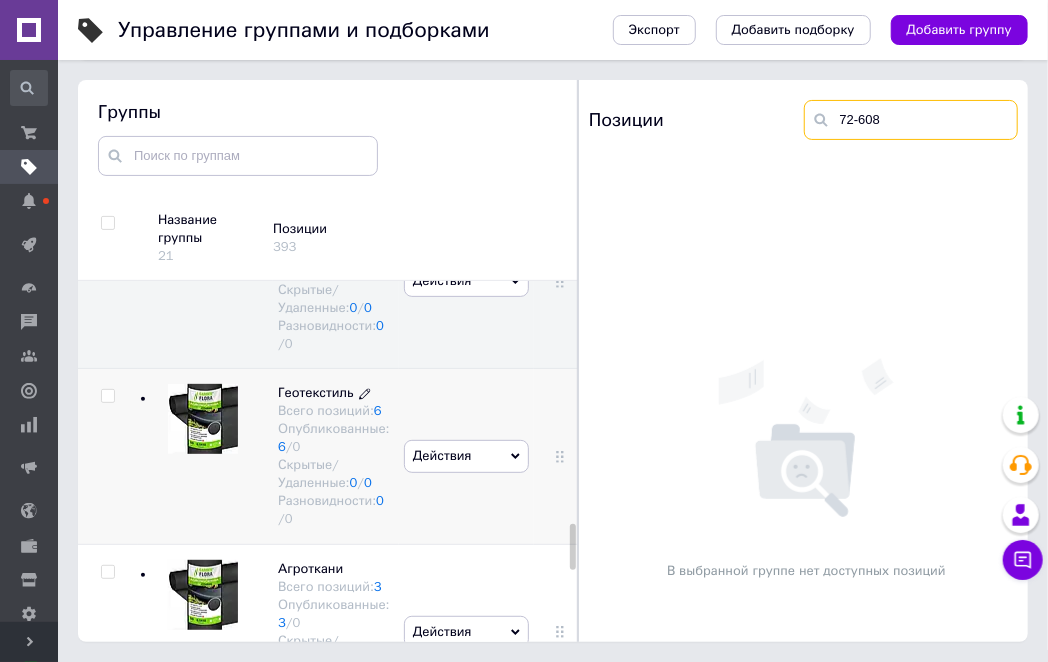 type on "72-608" 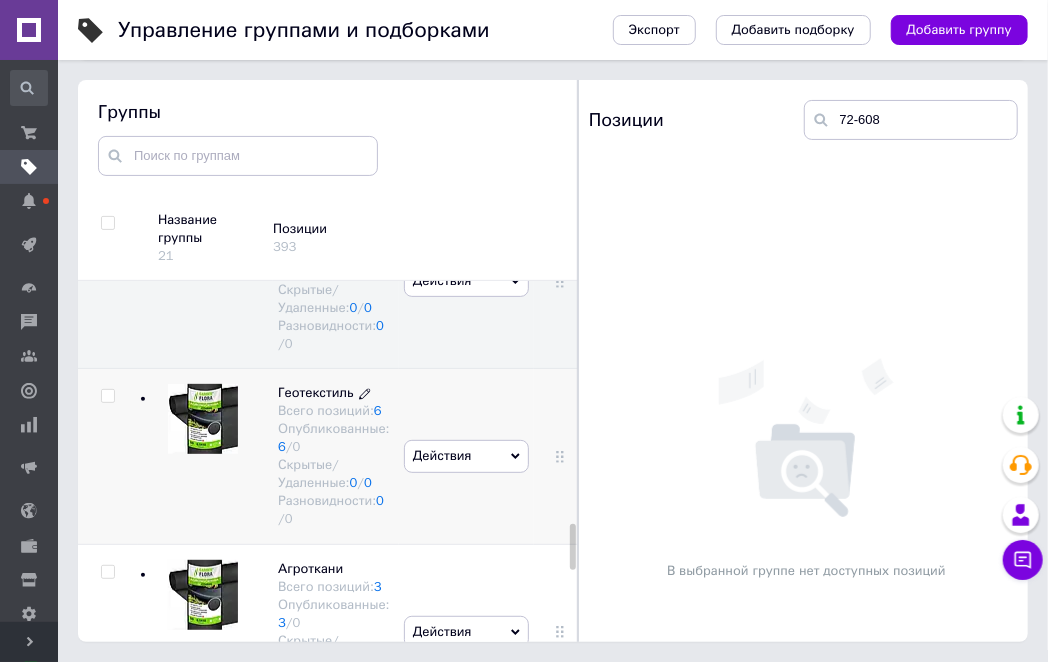 click on "Геотекстиль" at bounding box center (316, 392) 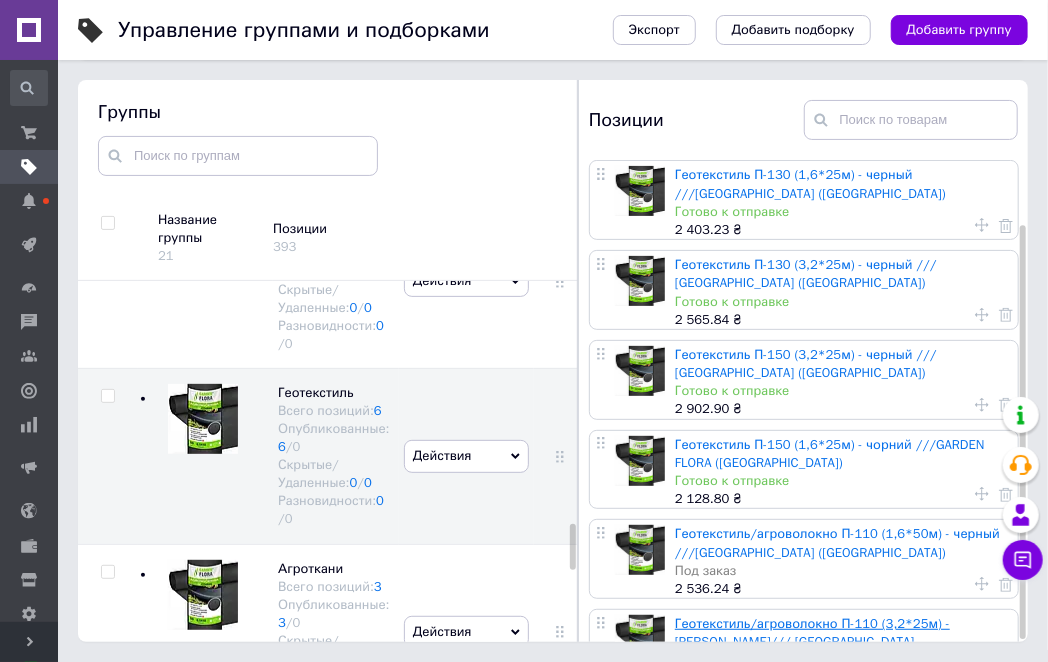 scroll, scrollTop: 74, scrollLeft: 0, axis: vertical 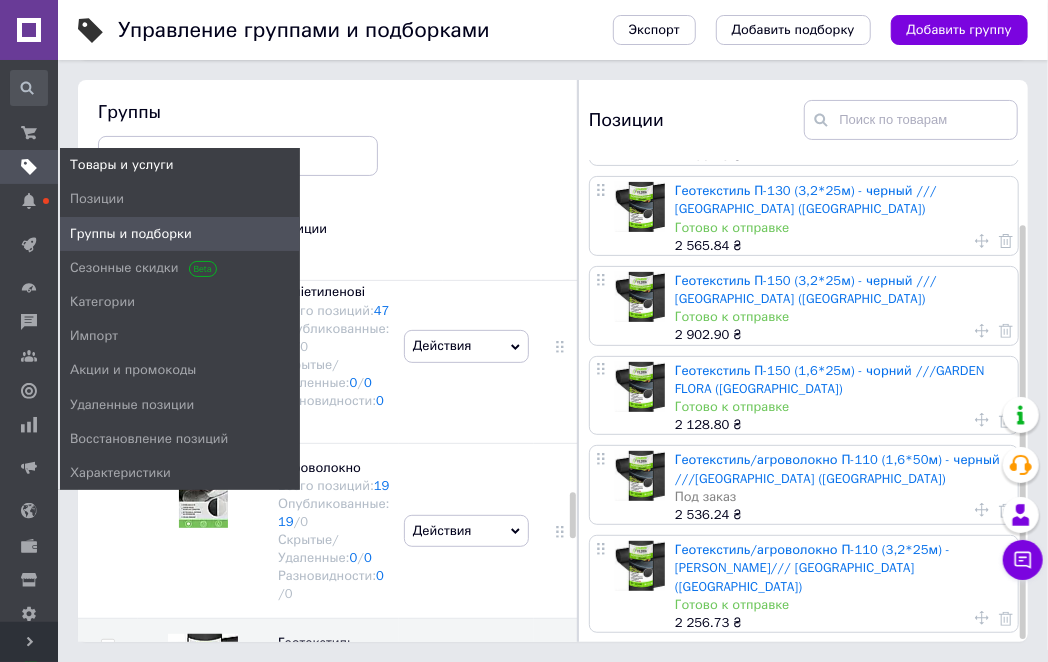 click on "Товары и услуги" at bounding box center [122, 165] 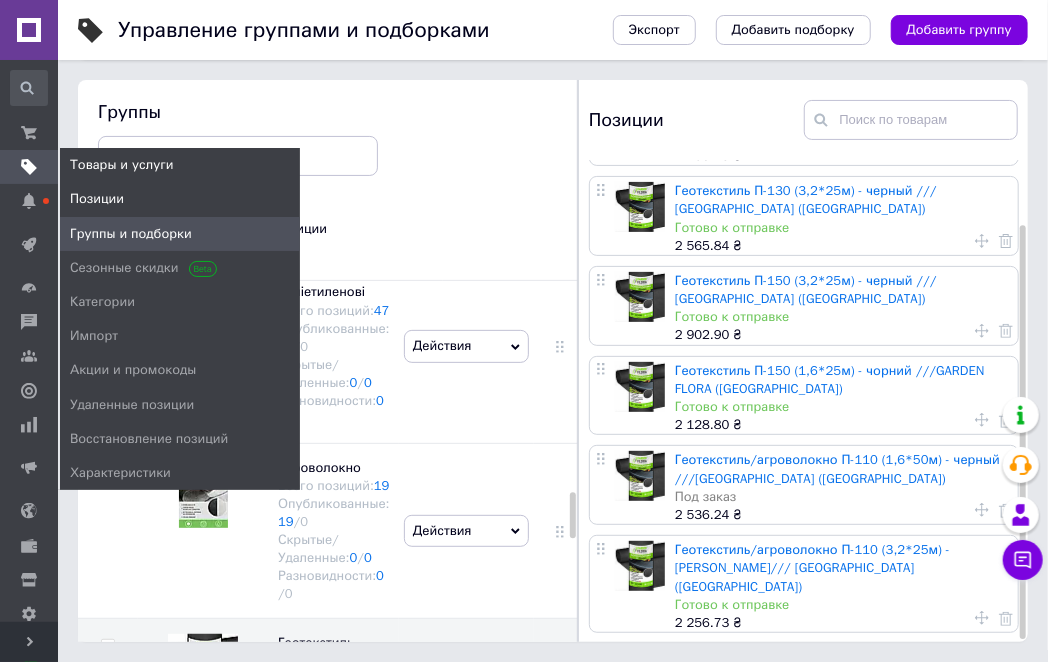 click on "Позиции" at bounding box center [97, 199] 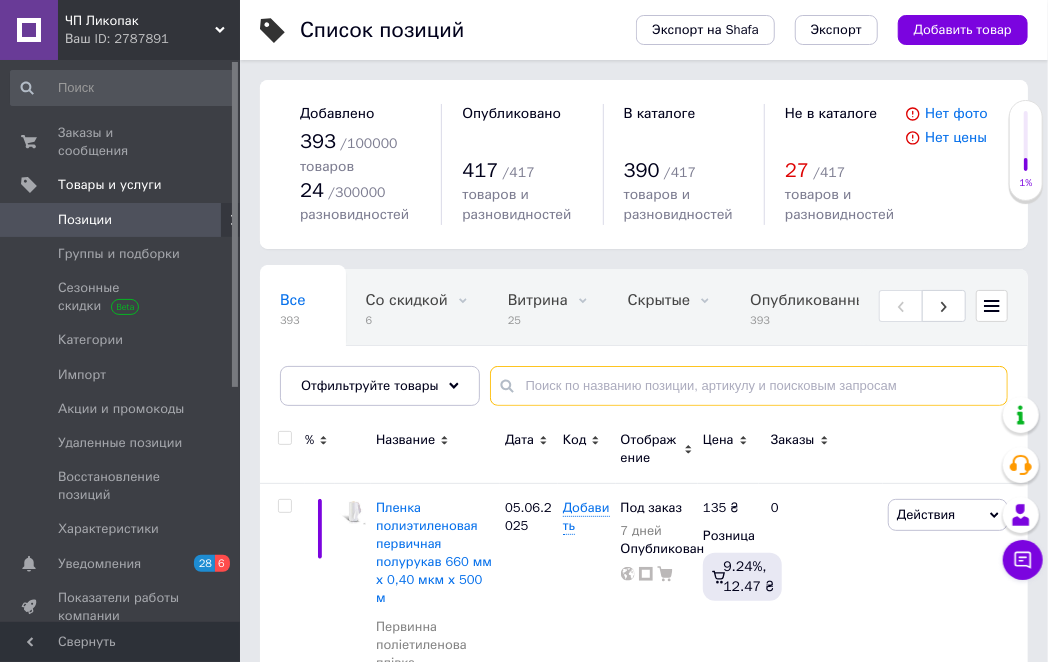 click at bounding box center (749, 386) 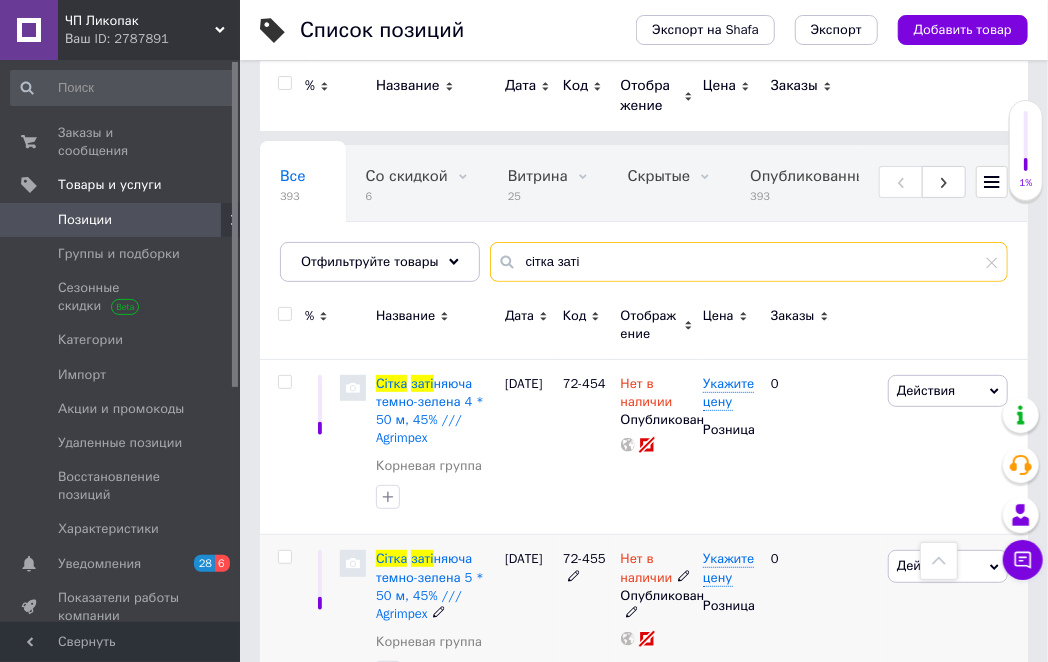 scroll, scrollTop: 0, scrollLeft: 0, axis: both 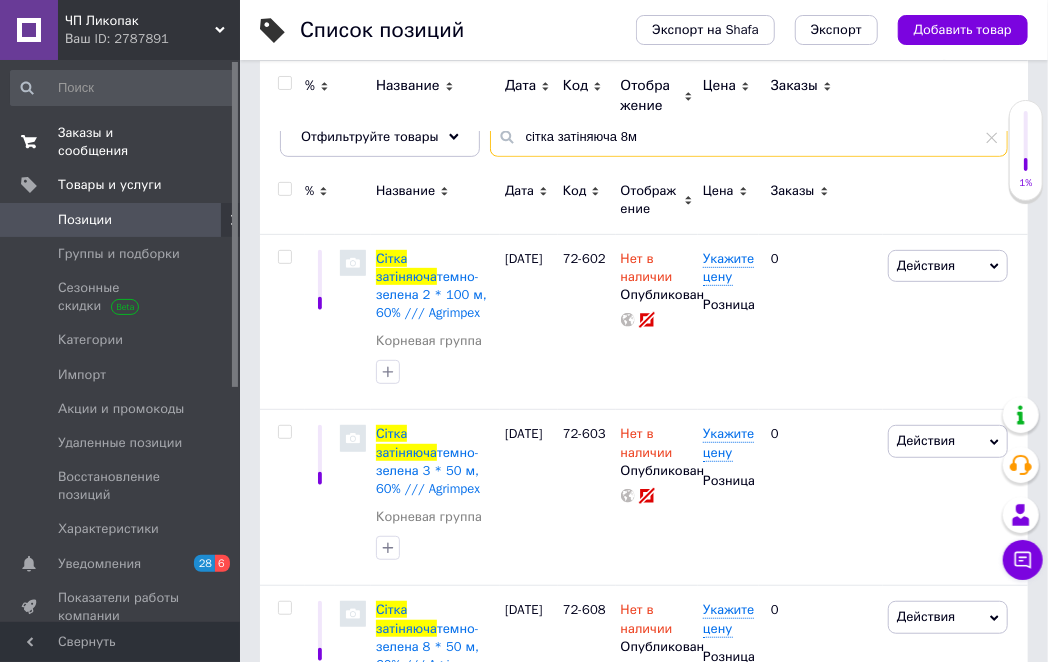type on "сітка затіняюча 8м" 